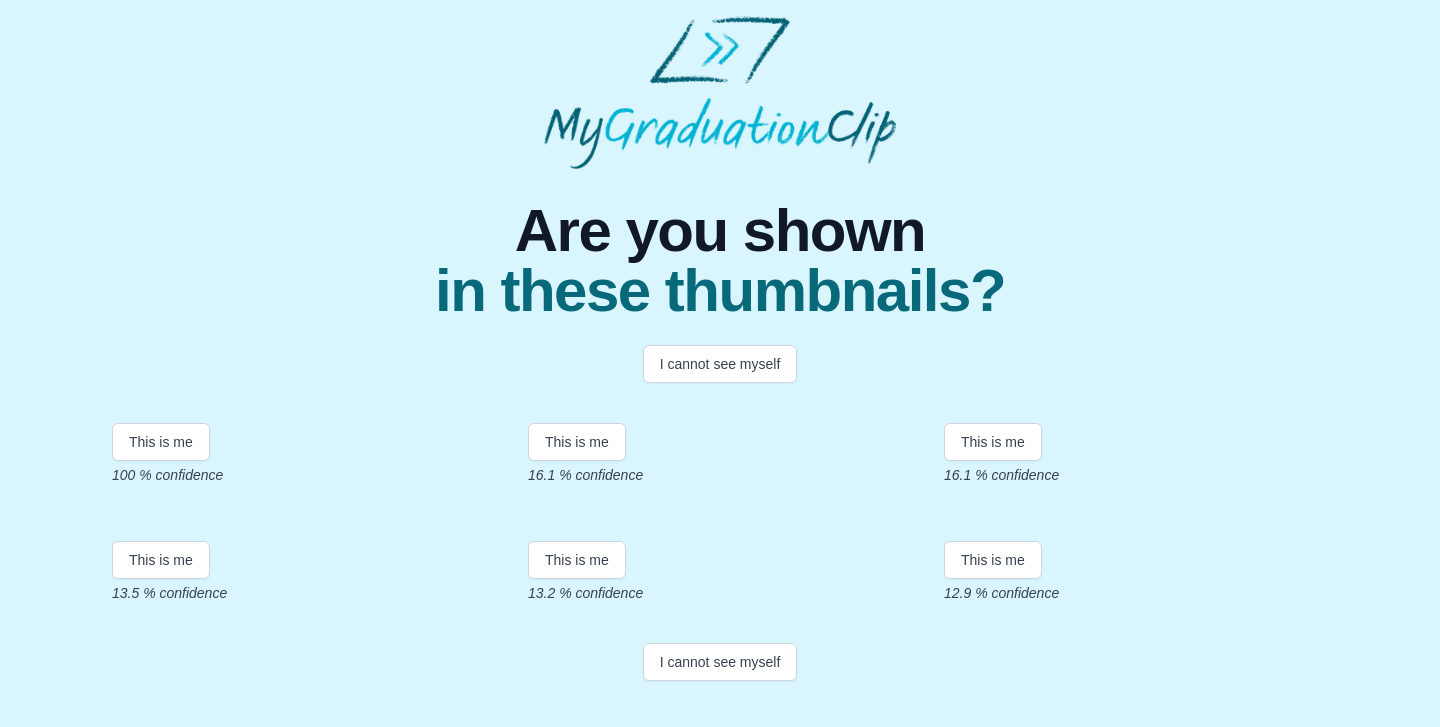 scroll, scrollTop: 335, scrollLeft: 0, axis: vertical 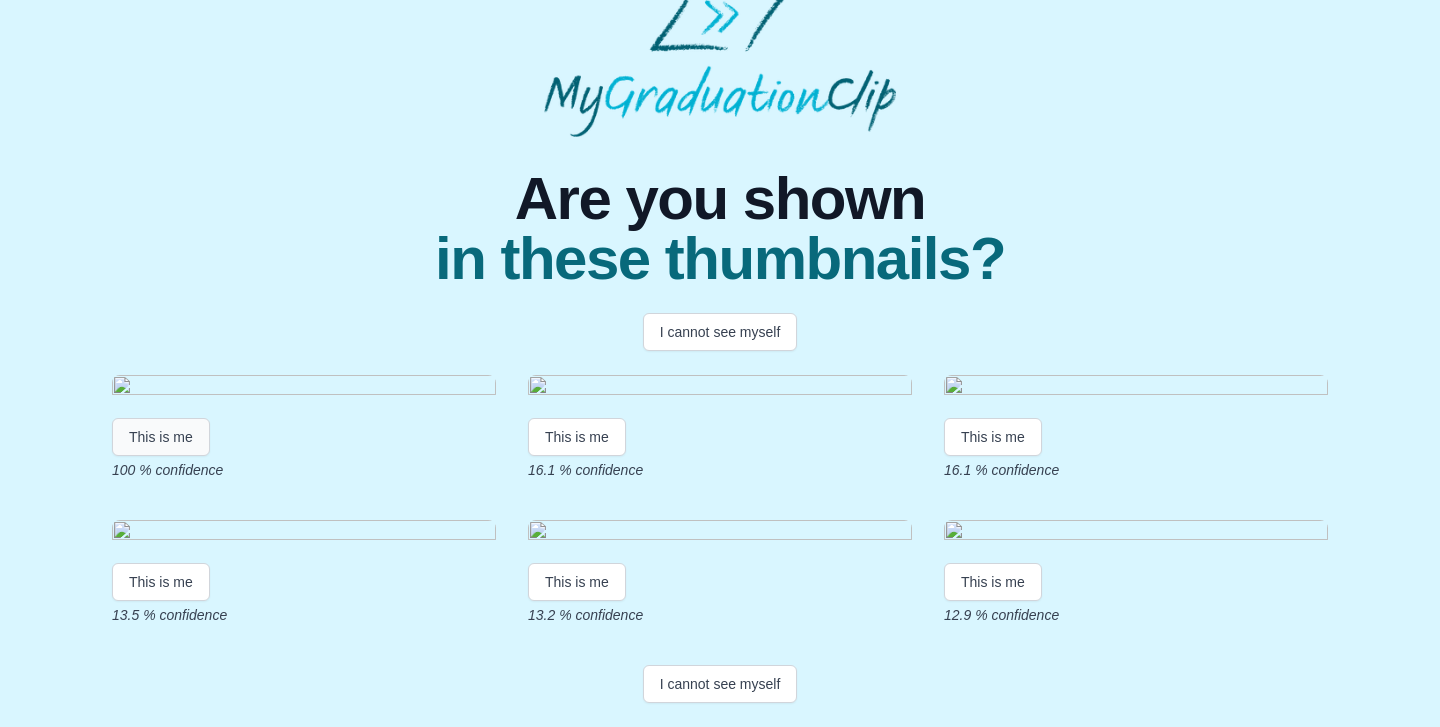 click on "This is me" at bounding box center [161, 437] 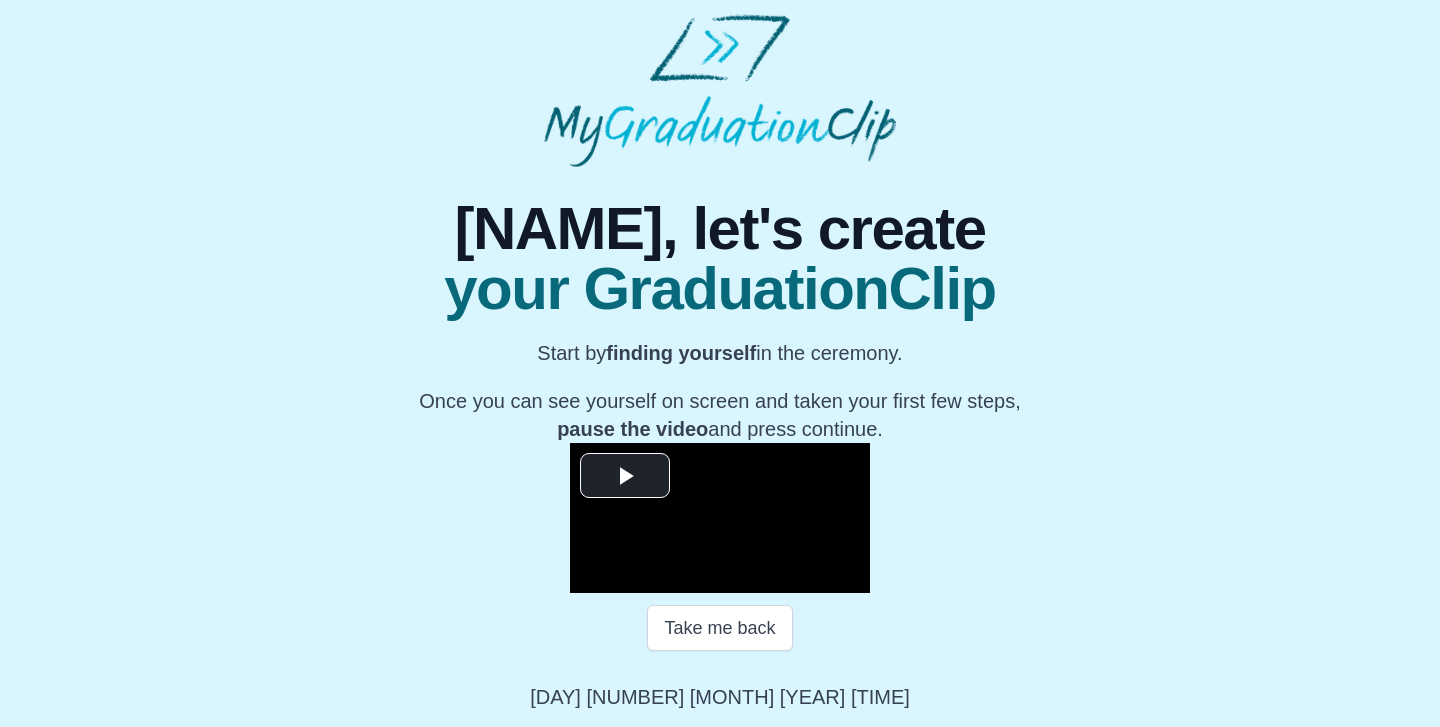 scroll, scrollTop: 219, scrollLeft: 0, axis: vertical 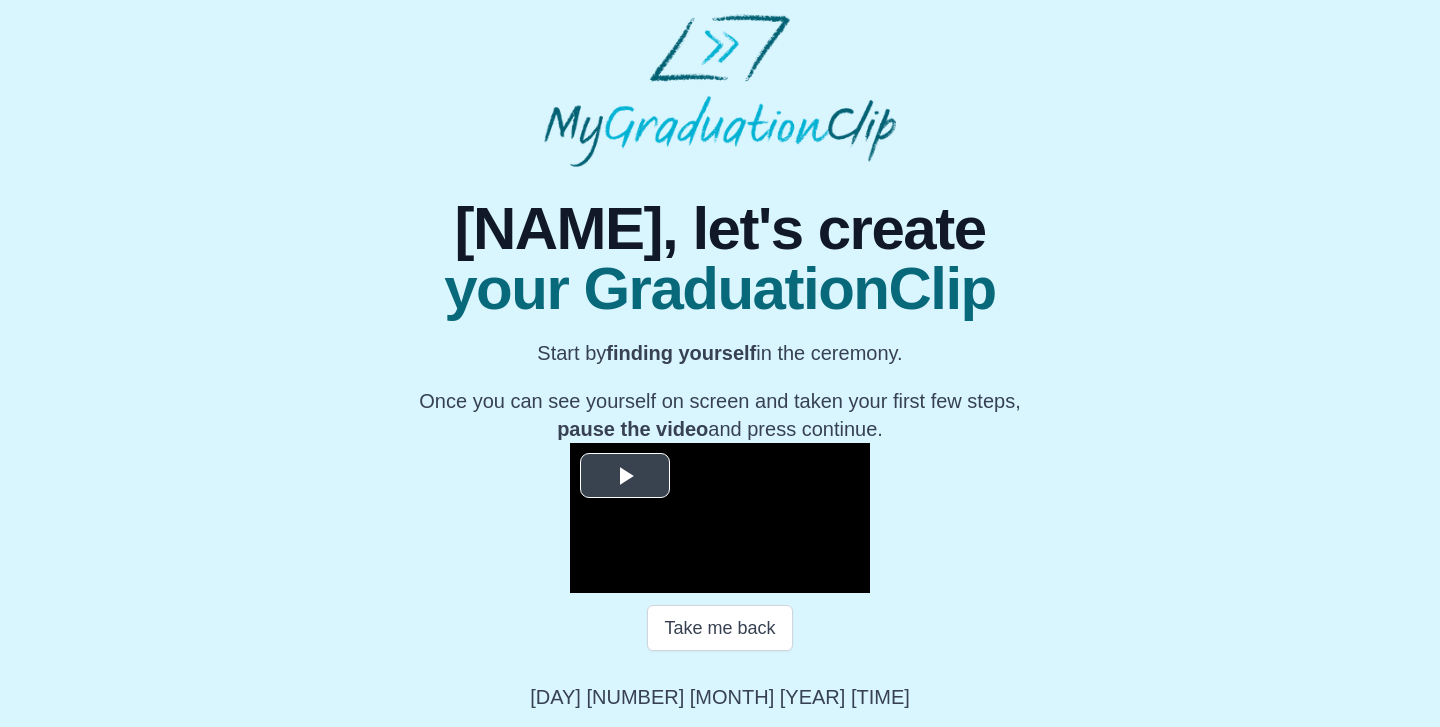 click at bounding box center (625, 476) 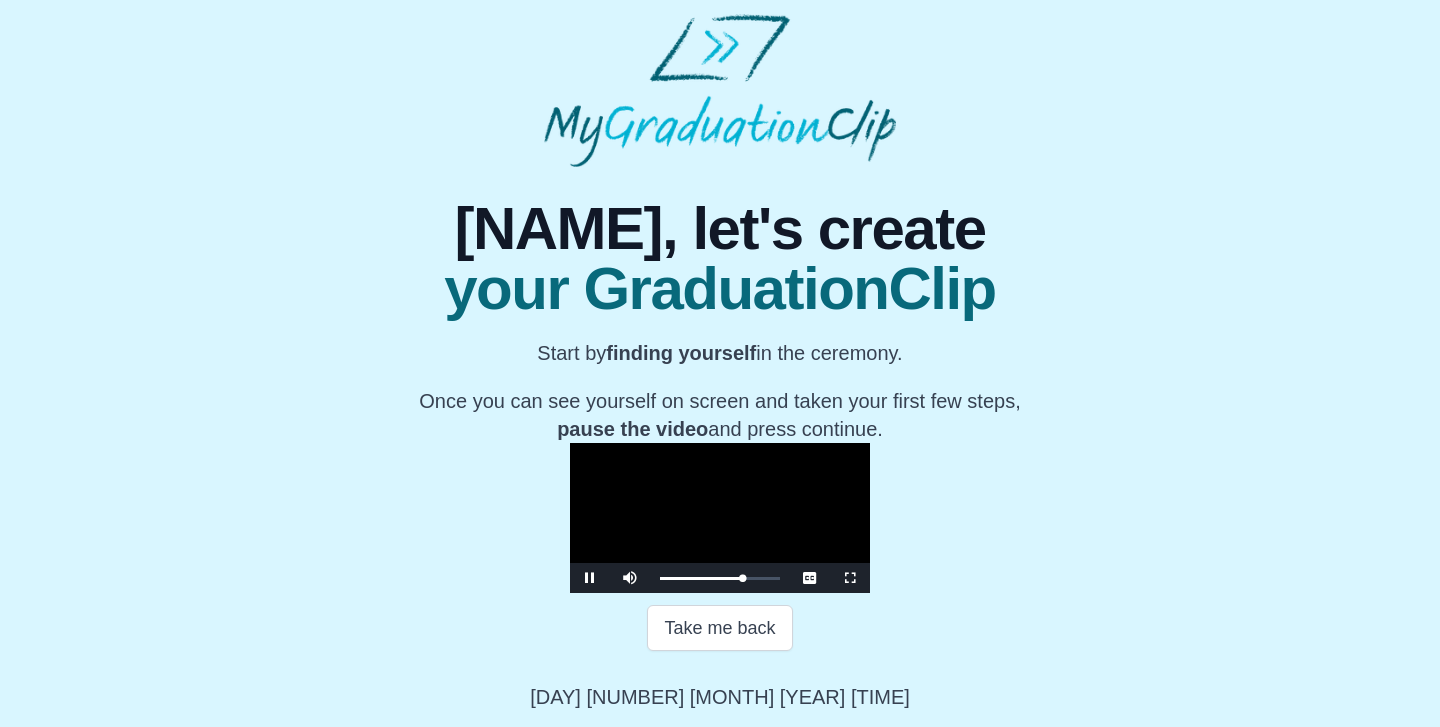 click on "**********" at bounding box center [720, 439] 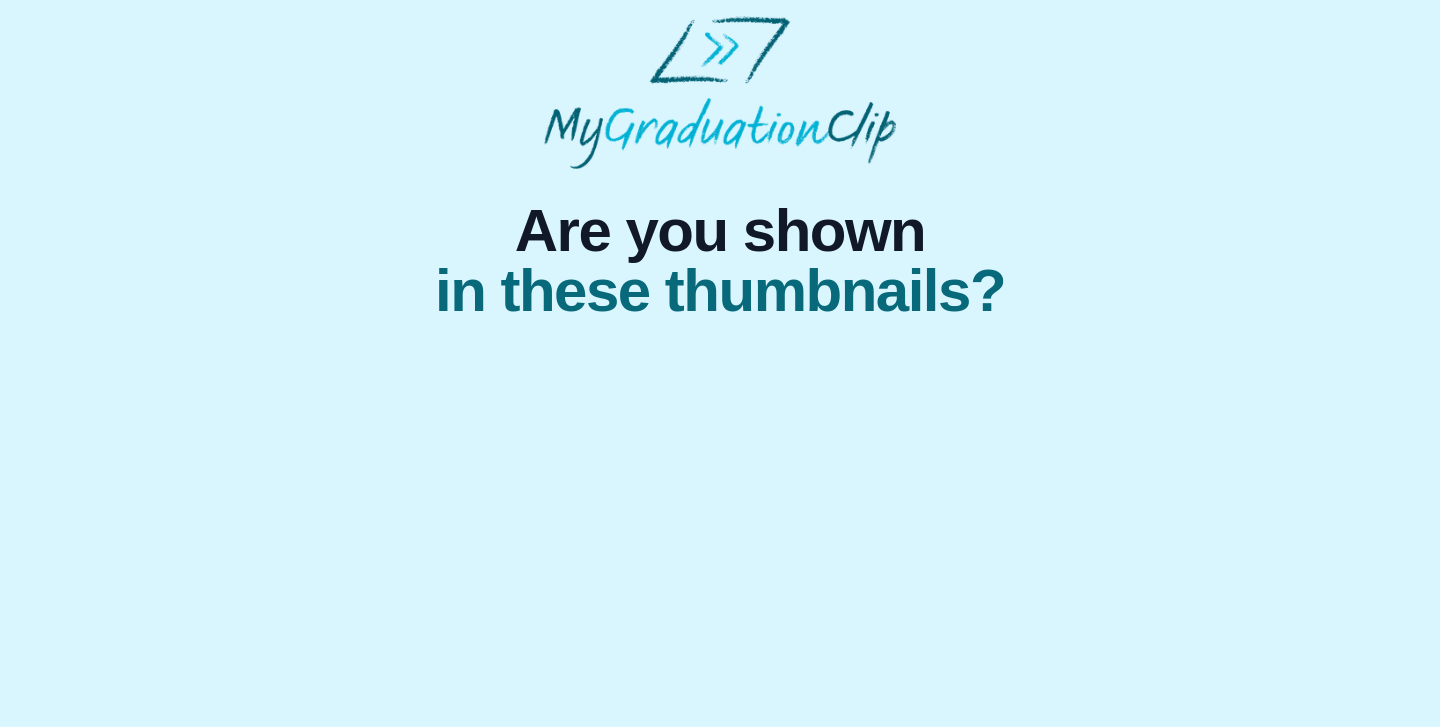 scroll, scrollTop: 0, scrollLeft: 0, axis: both 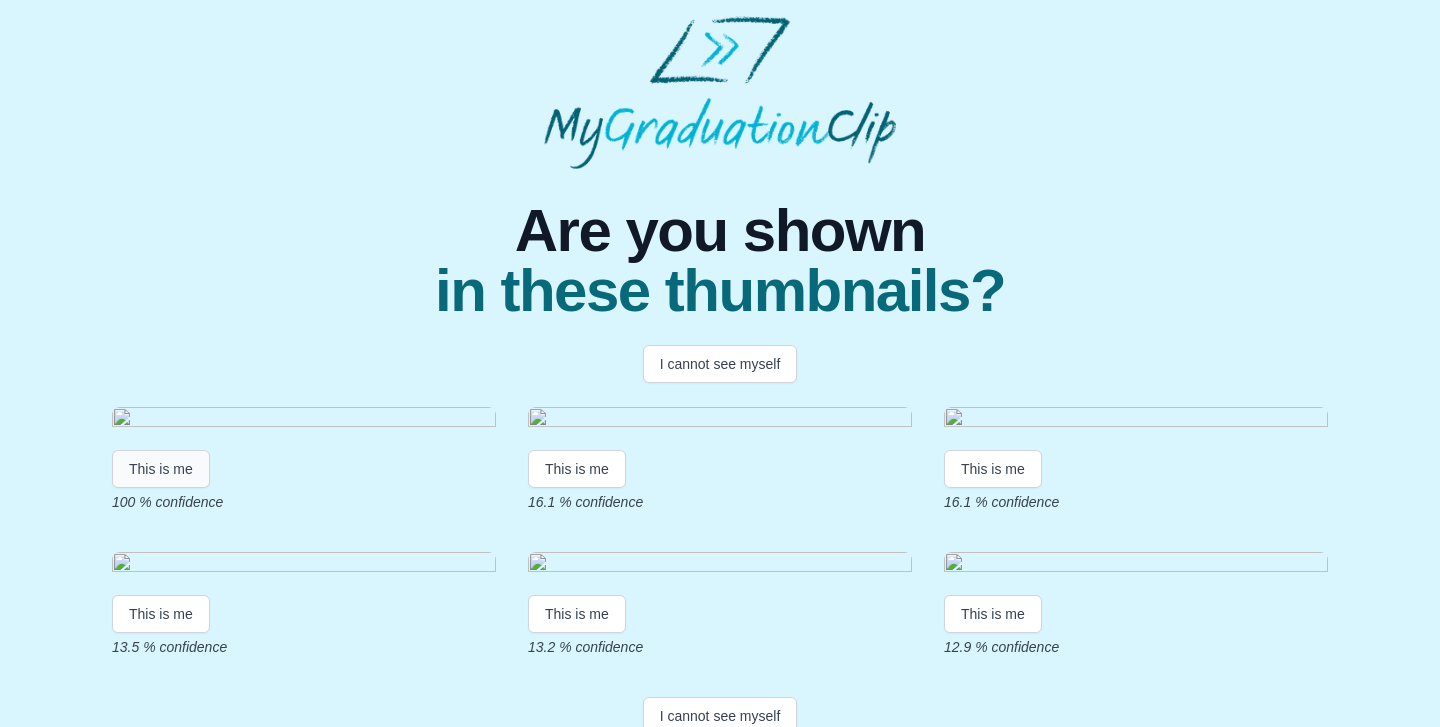 click on "This is me" at bounding box center [161, 469] 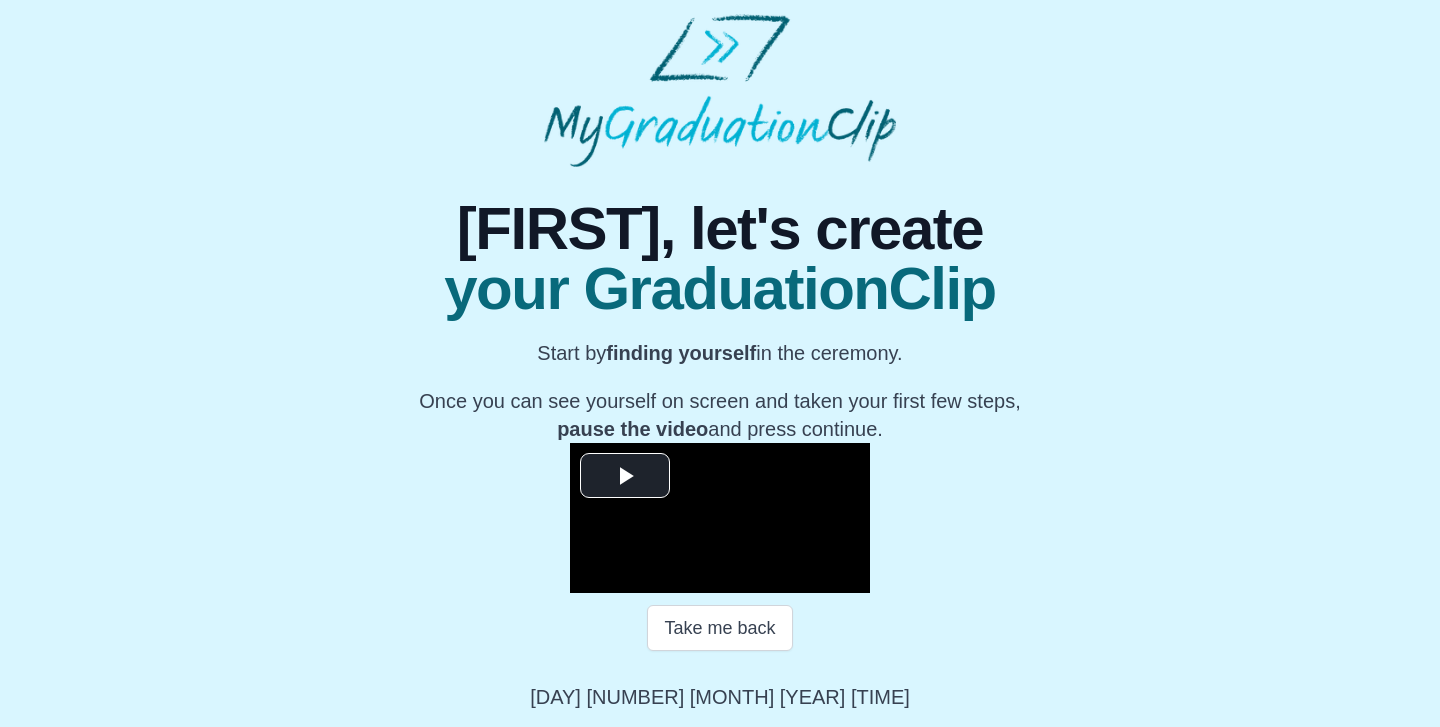 scroll, scrollTop: 258, scrollLeft: 0, axis: vertical 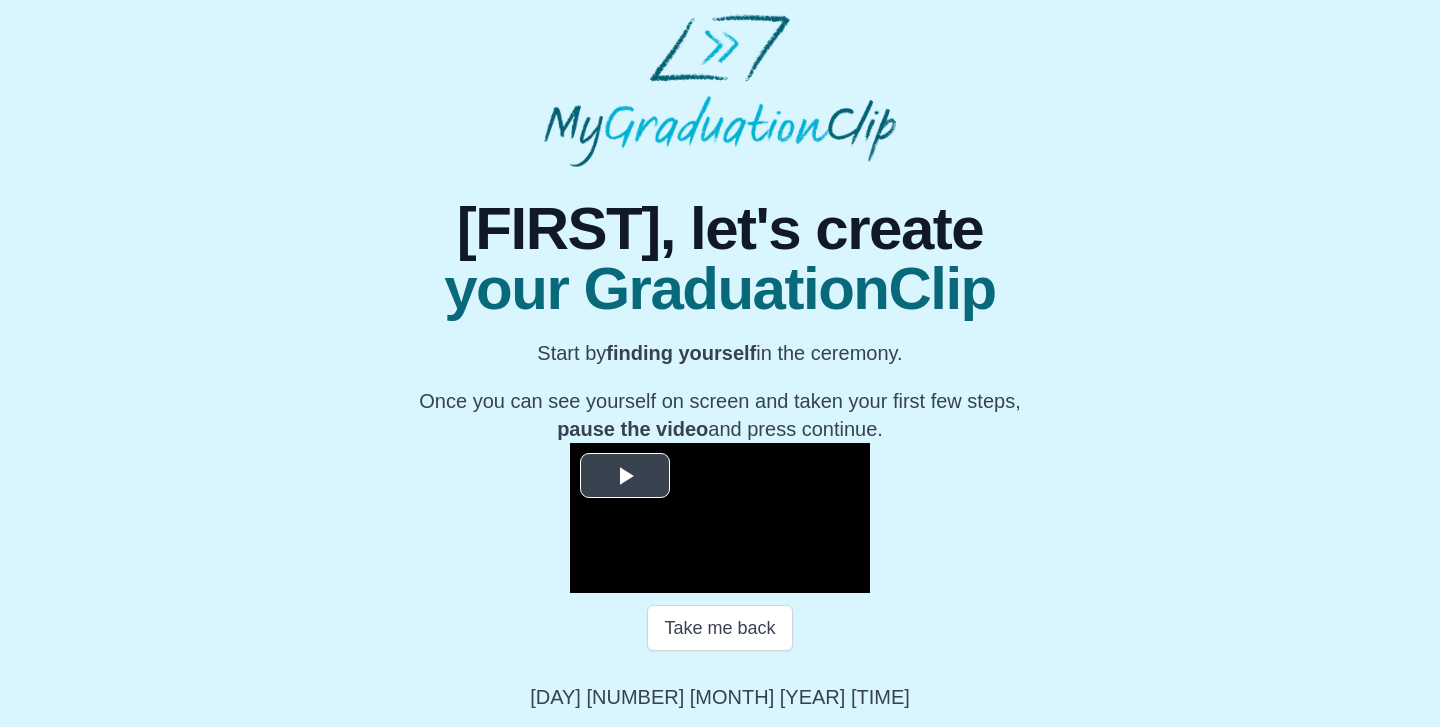 click at bounding box center [625, 476] 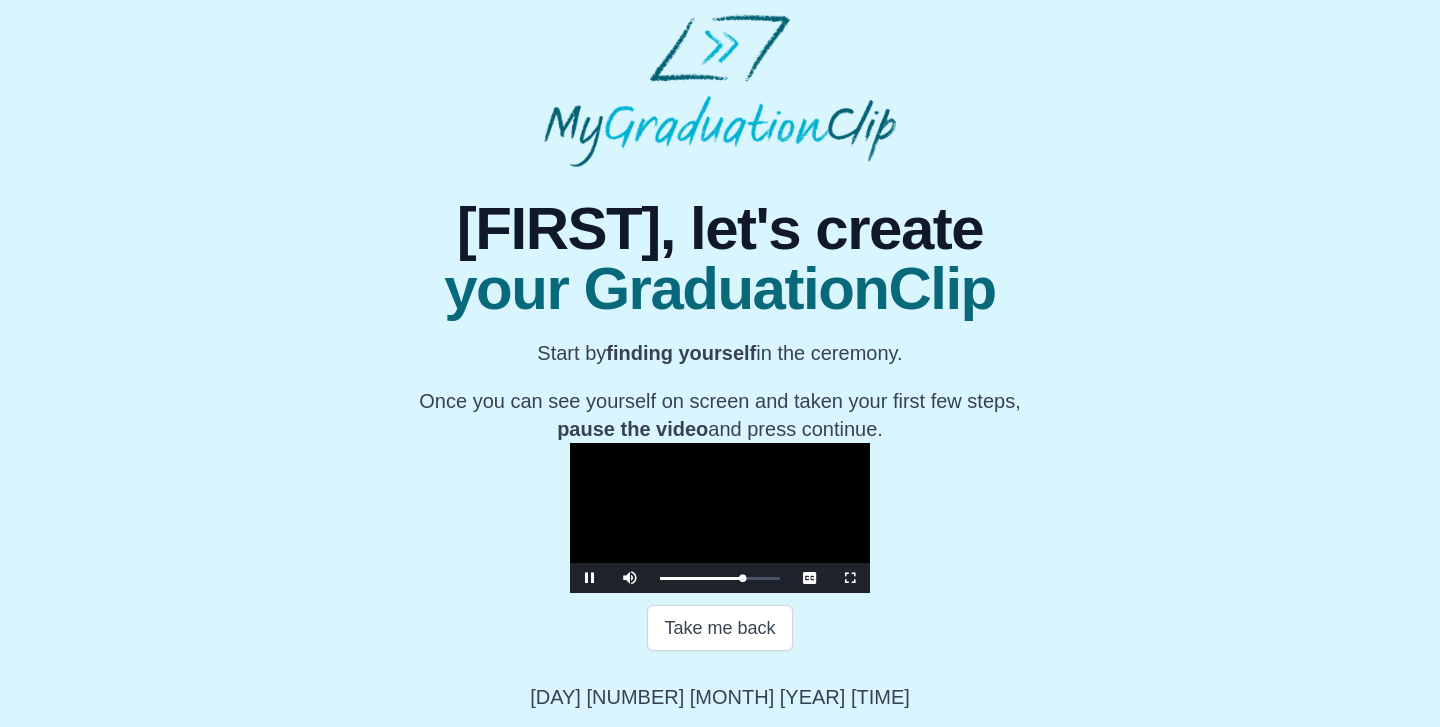 scroll, scrollTop: 258, scrollLeft: 0, axis: vertical 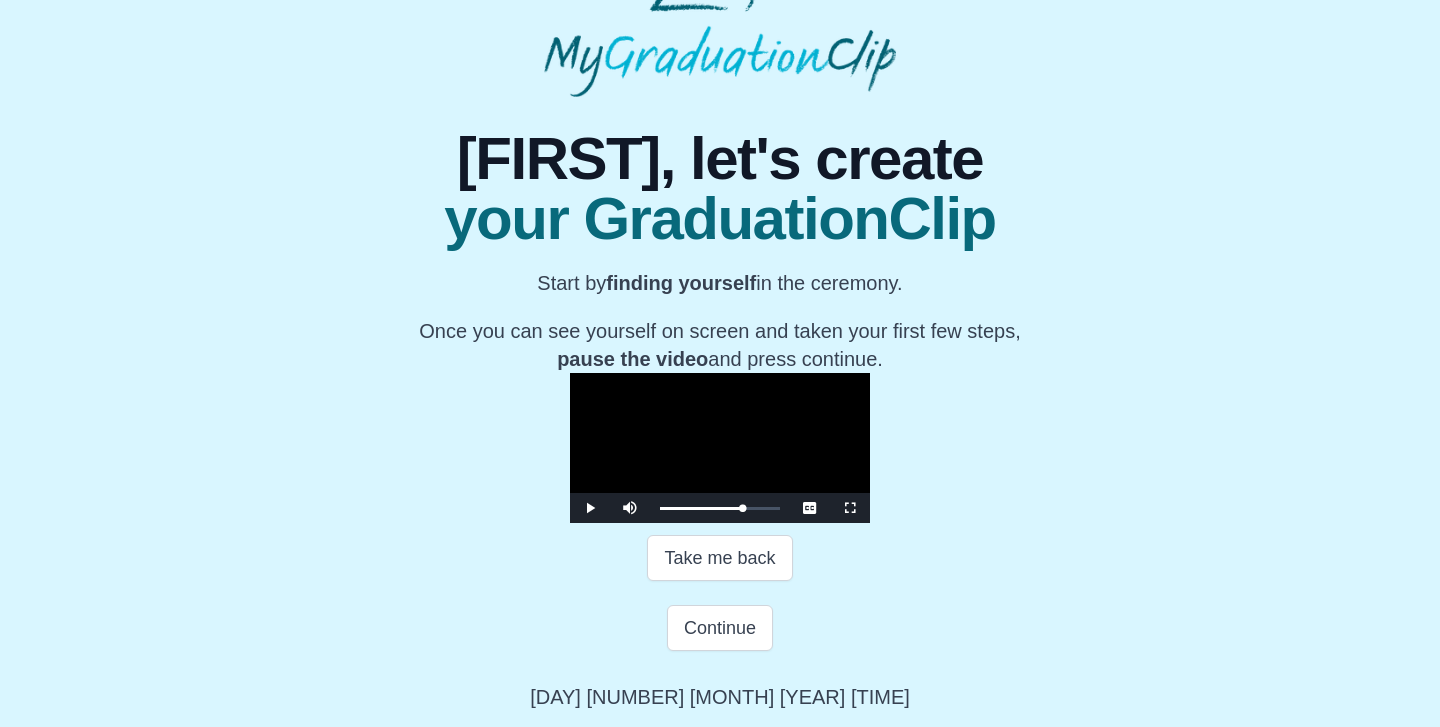 click at bounding box center (720, 448) 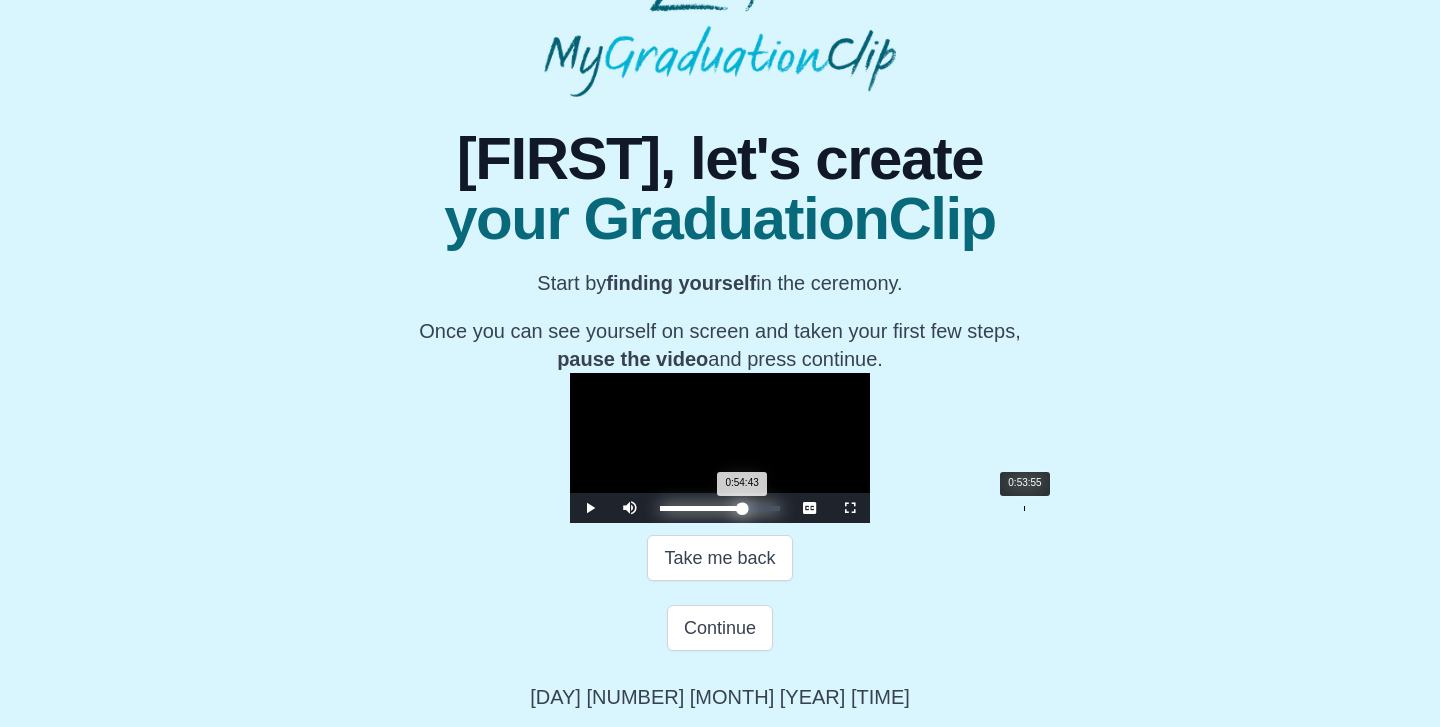 click on "0:54:43 Progress : 0%" at bounding box center (701, 508) 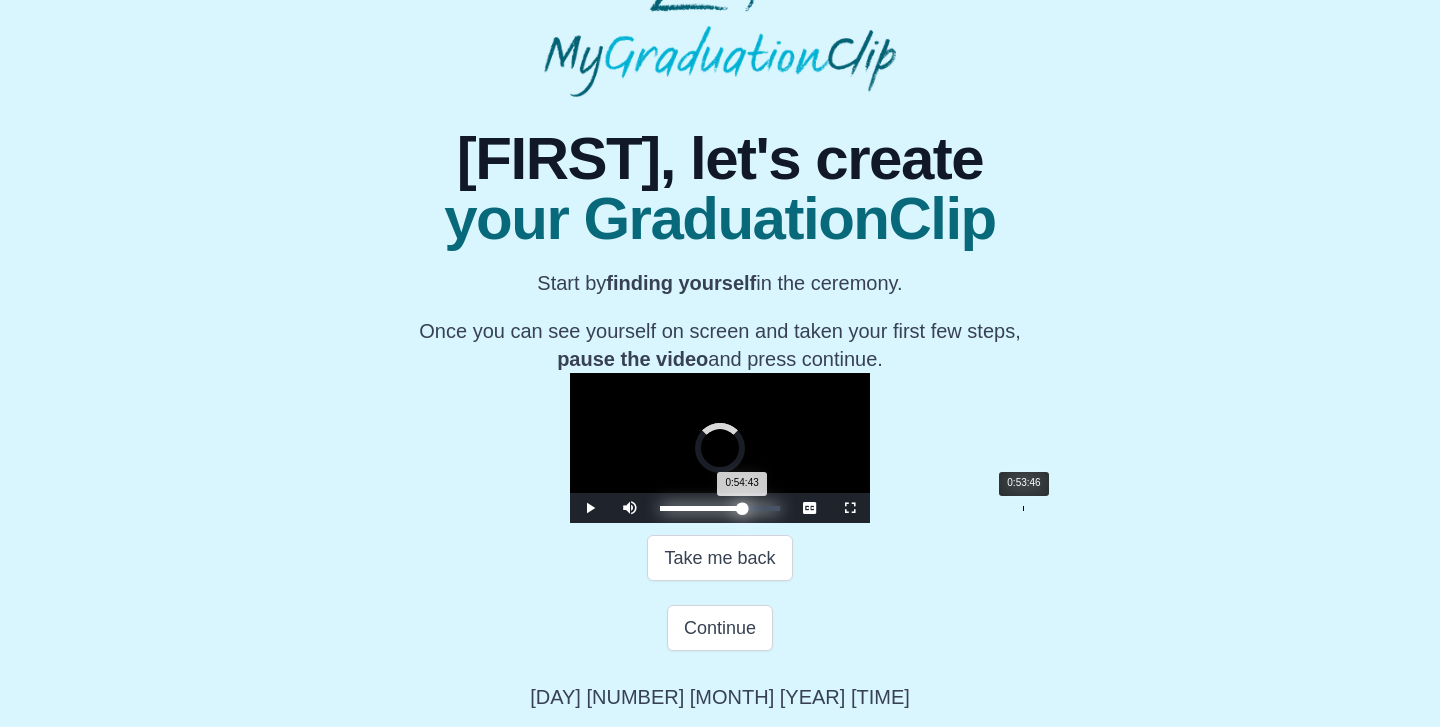 click on "0:54:43 Progress : 0%" at bounding box center [701, 508] 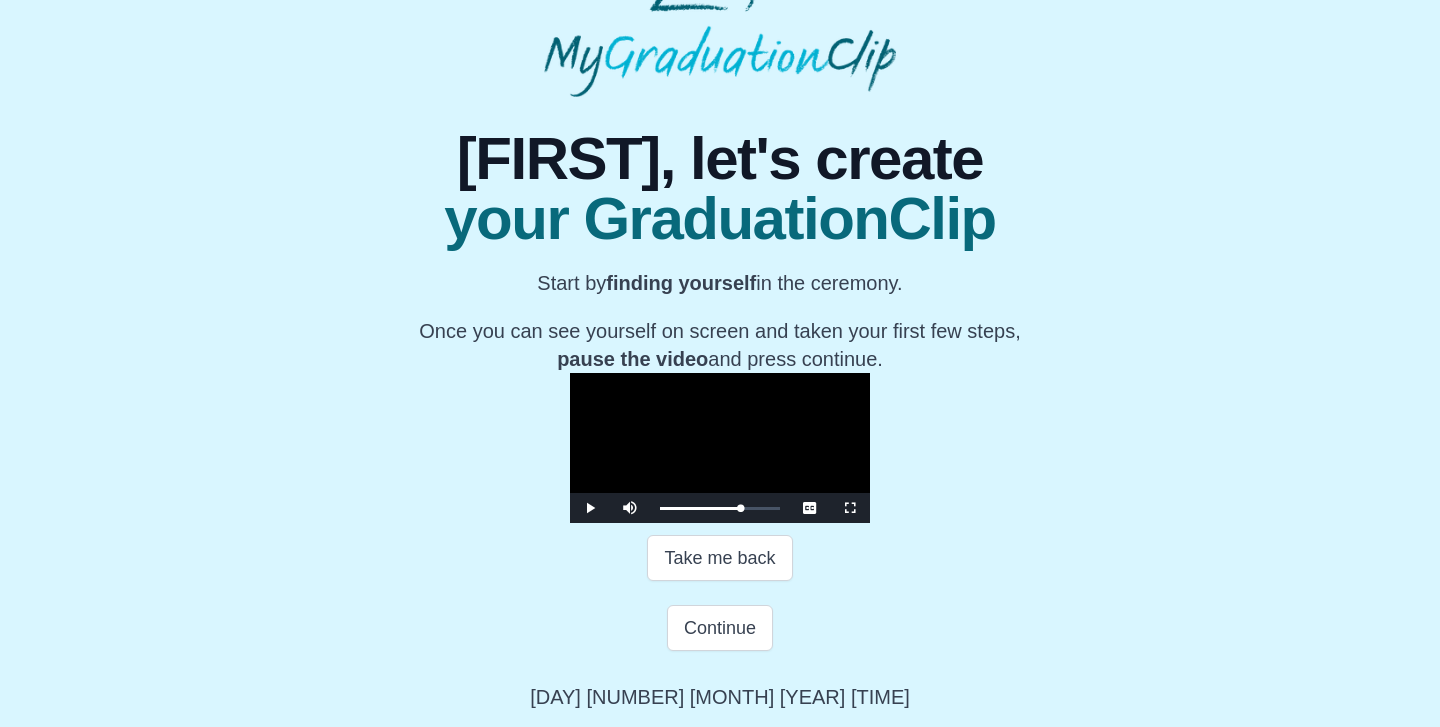 click at bounding box center [590, 508] 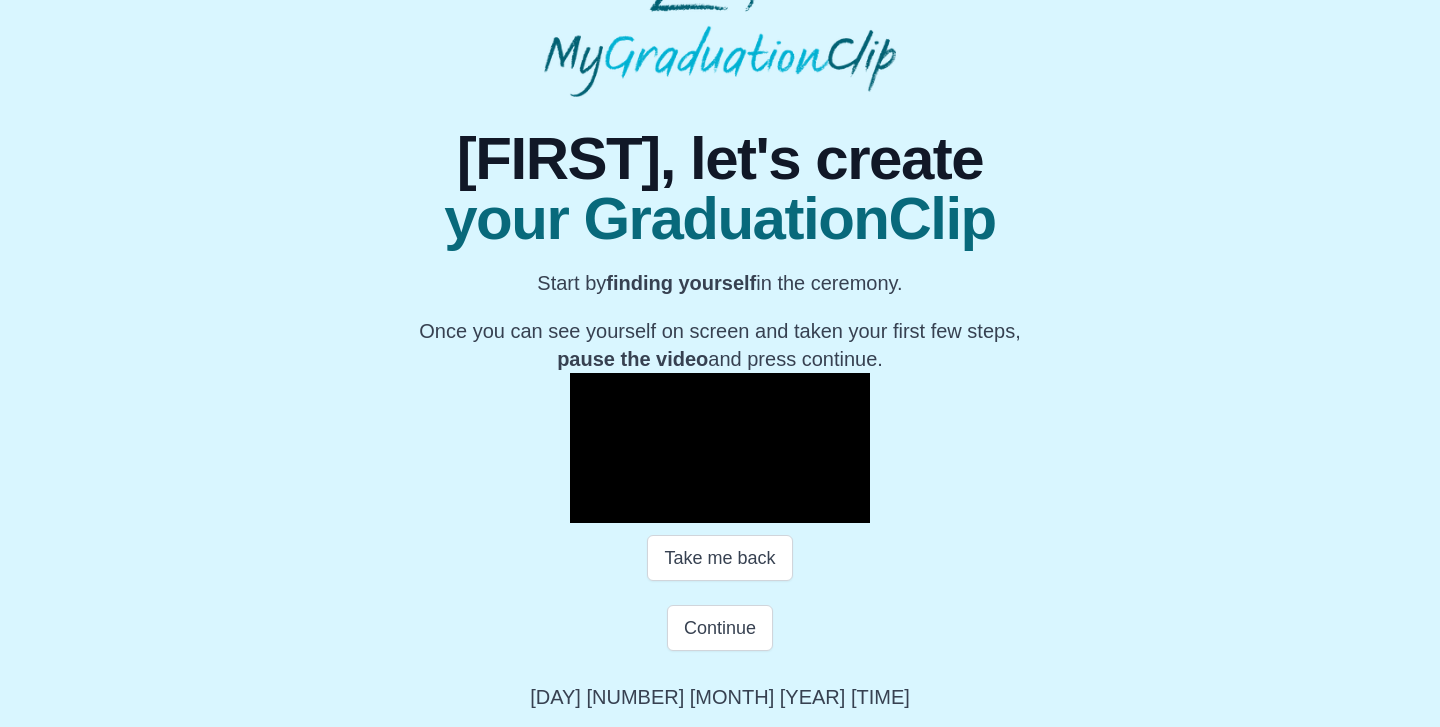 click at bounding box center [590, 508] 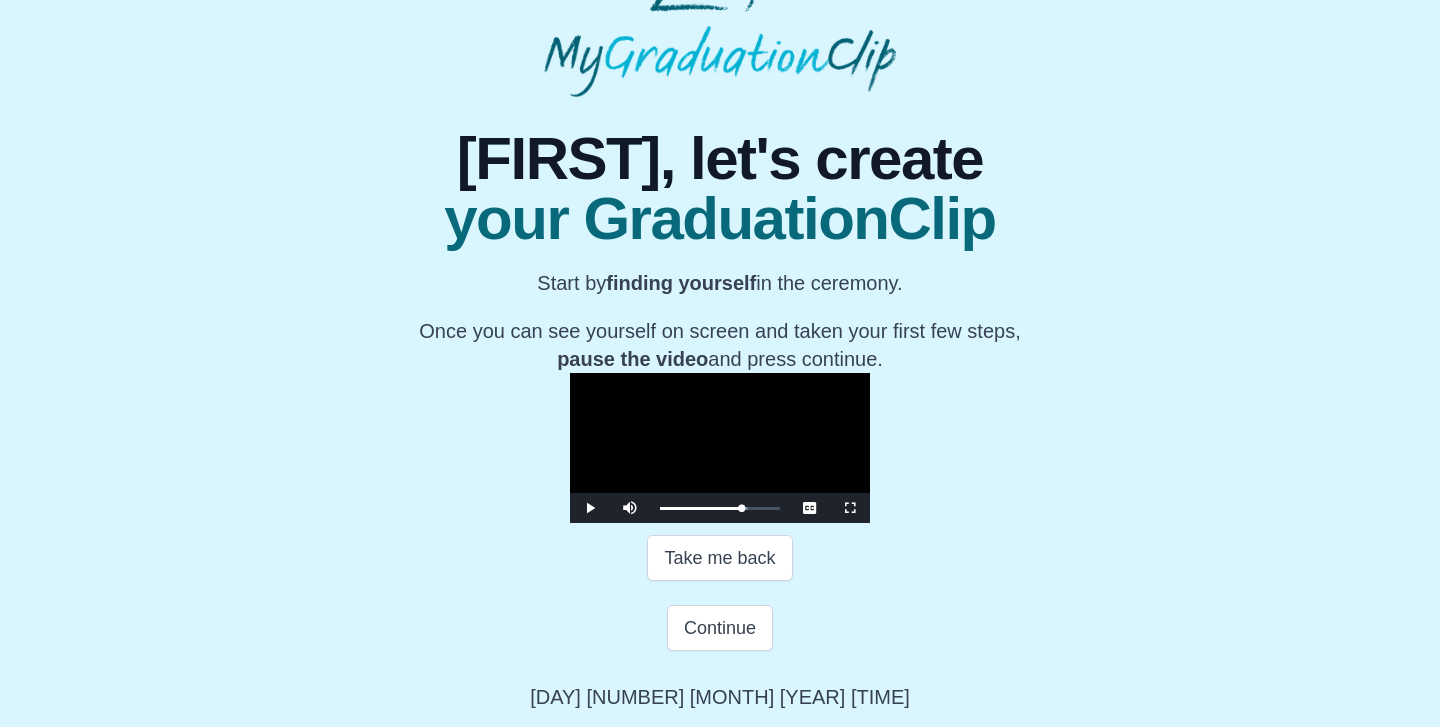click at bounding box center (590, 508) 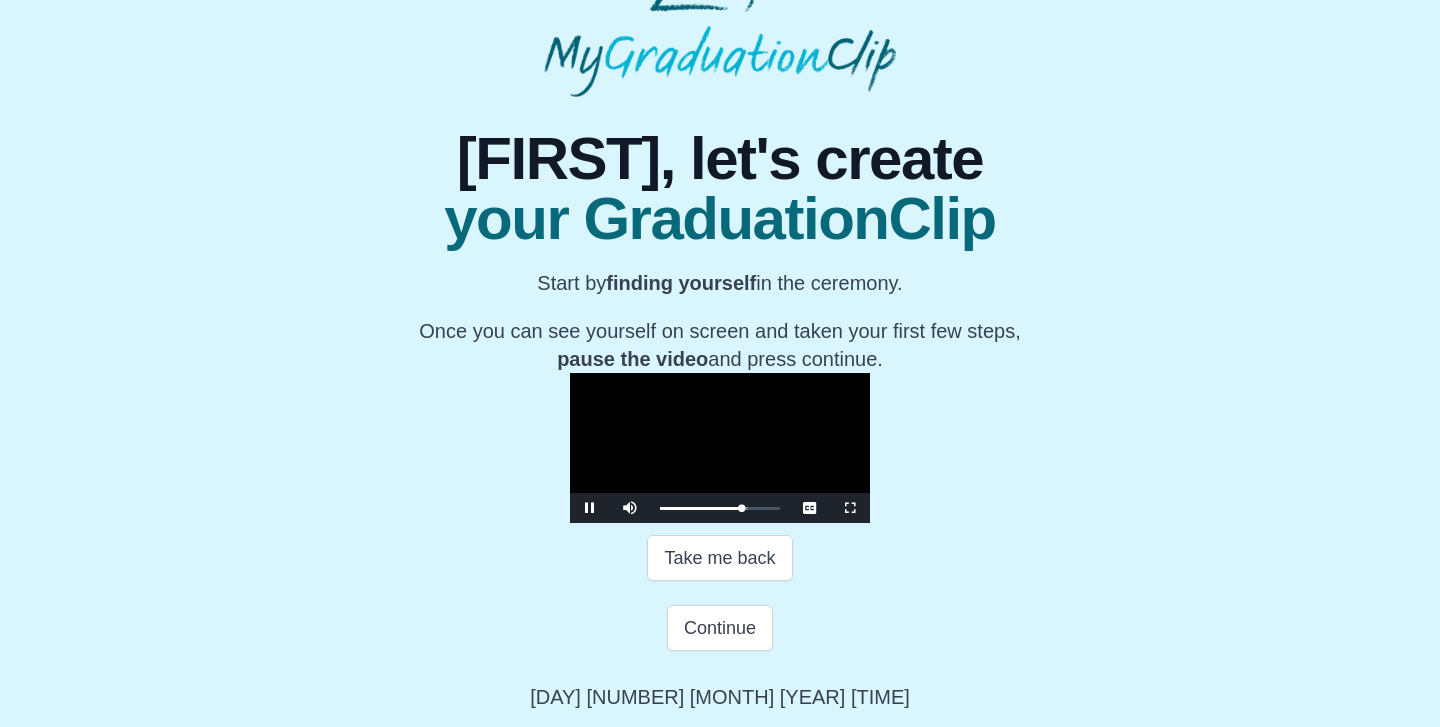 click at bounding box center [590, 508] 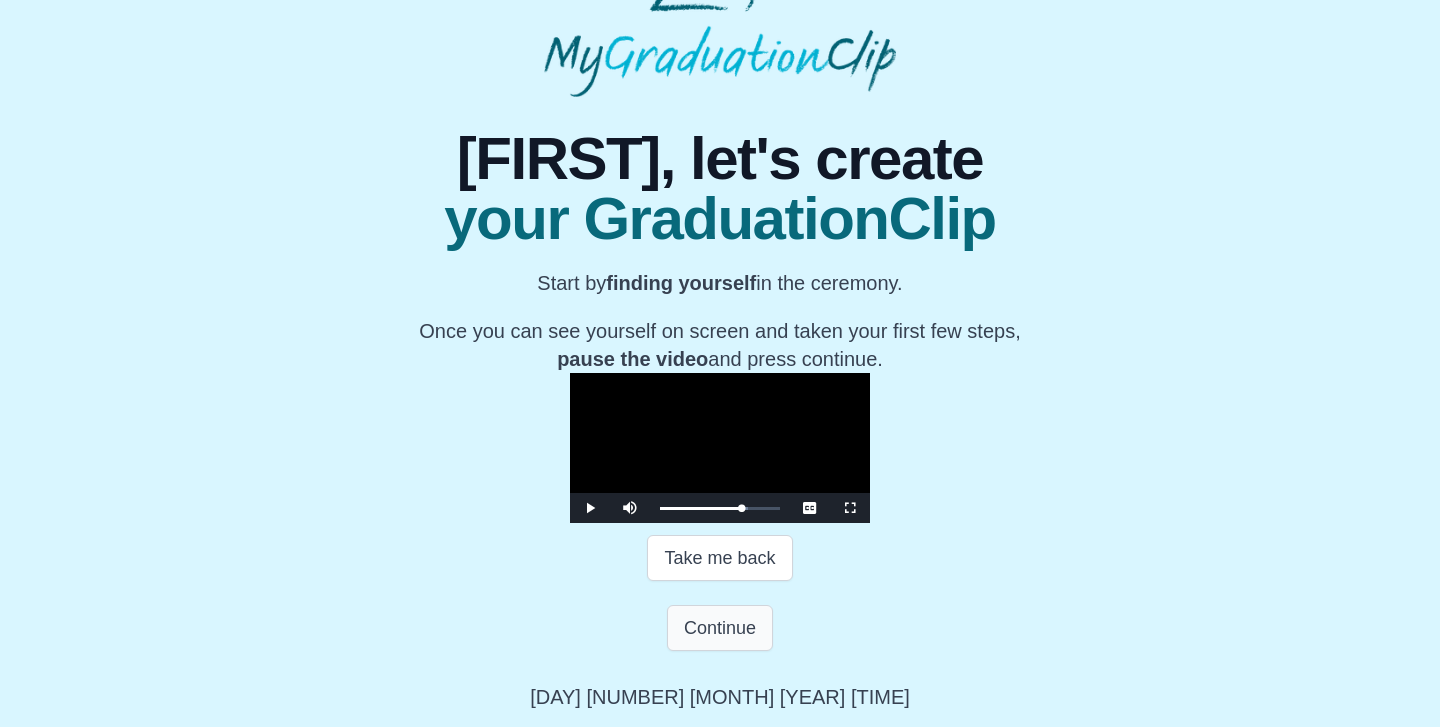 click on "Continue" at bounding box center [720, 628] 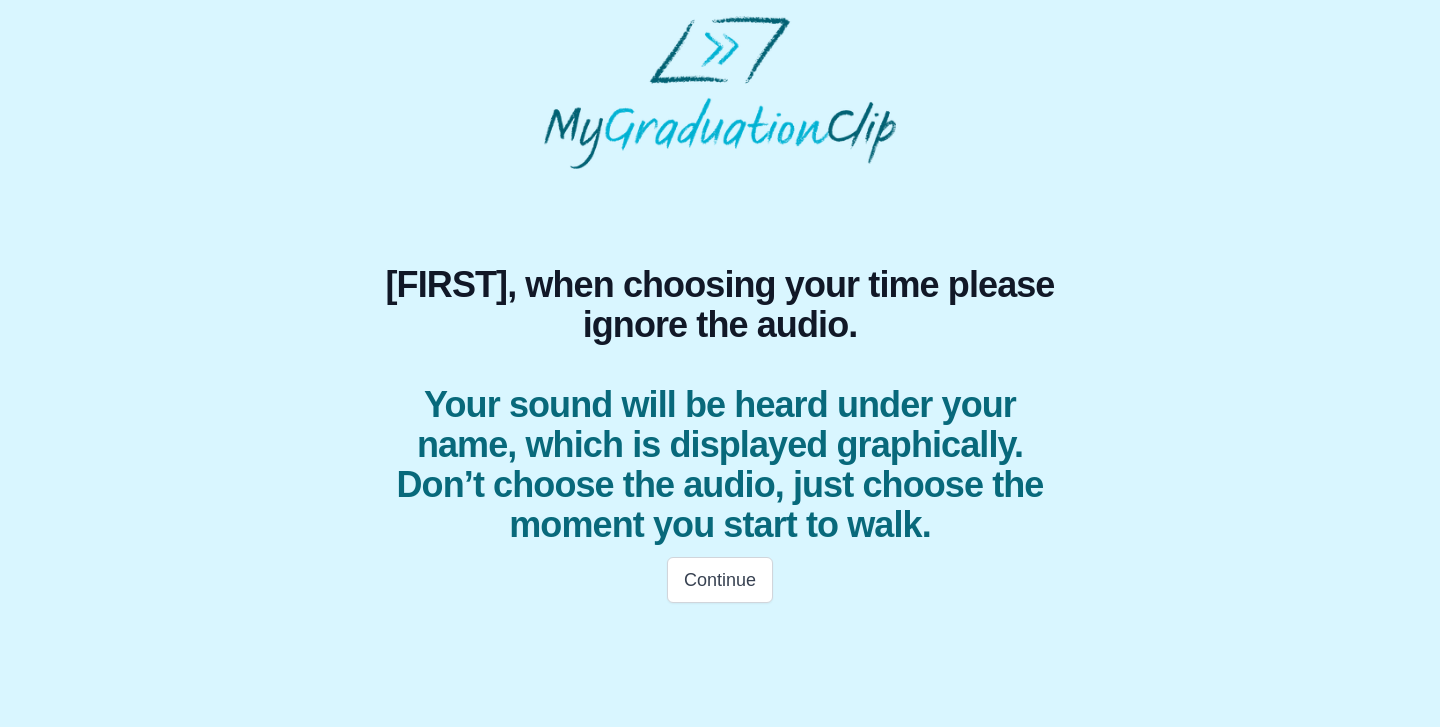 scroll, scrollTop: 0, scrollLeft: 0, axis: both 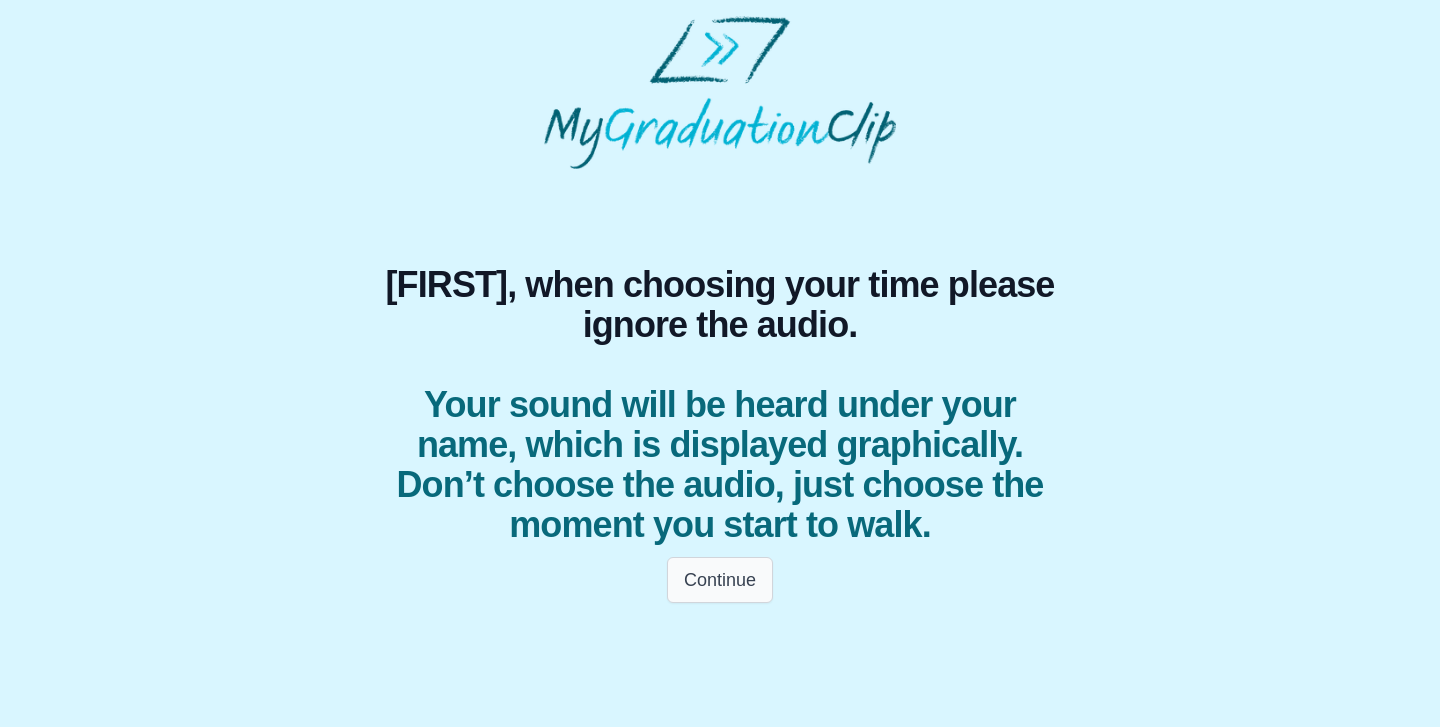 click on "Continue" at bounding box center (720, 580) 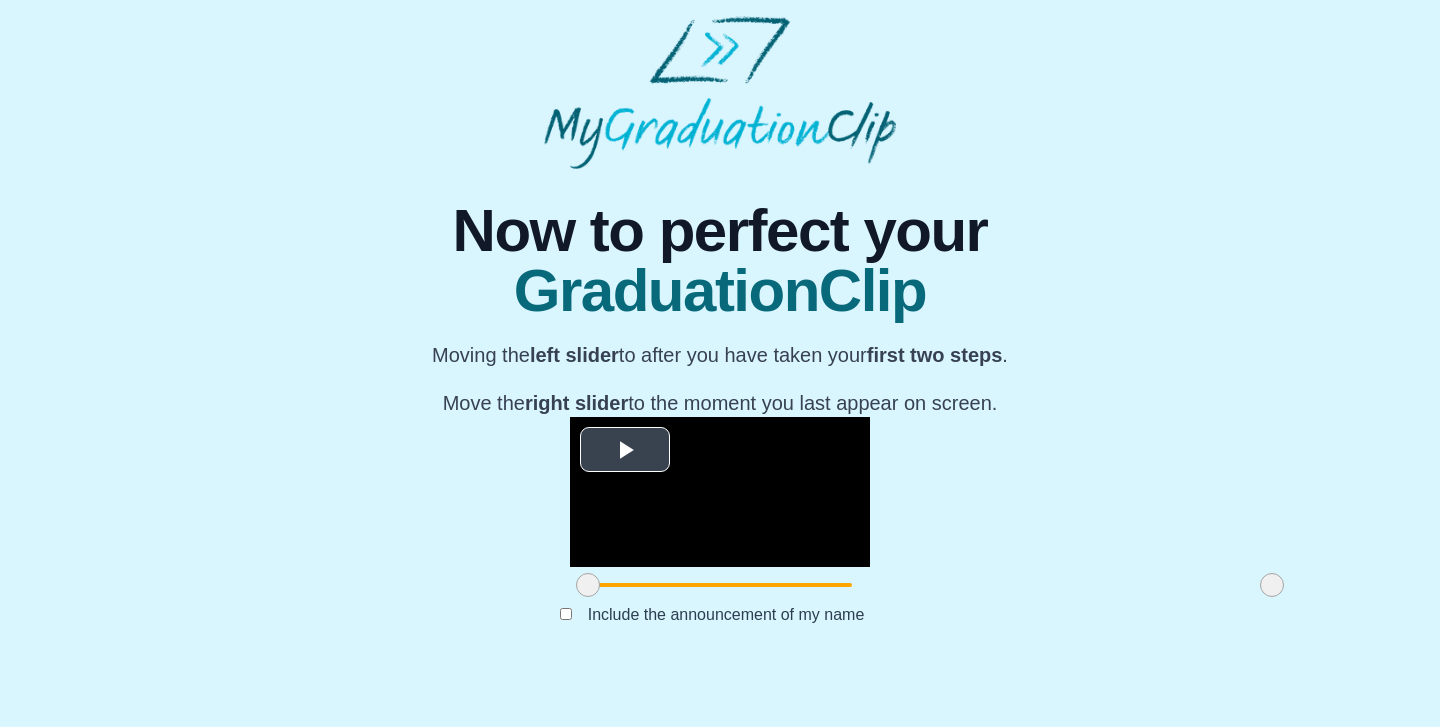 scroll, scrollTop: 210, scrollLeft: 0, axis: vertical 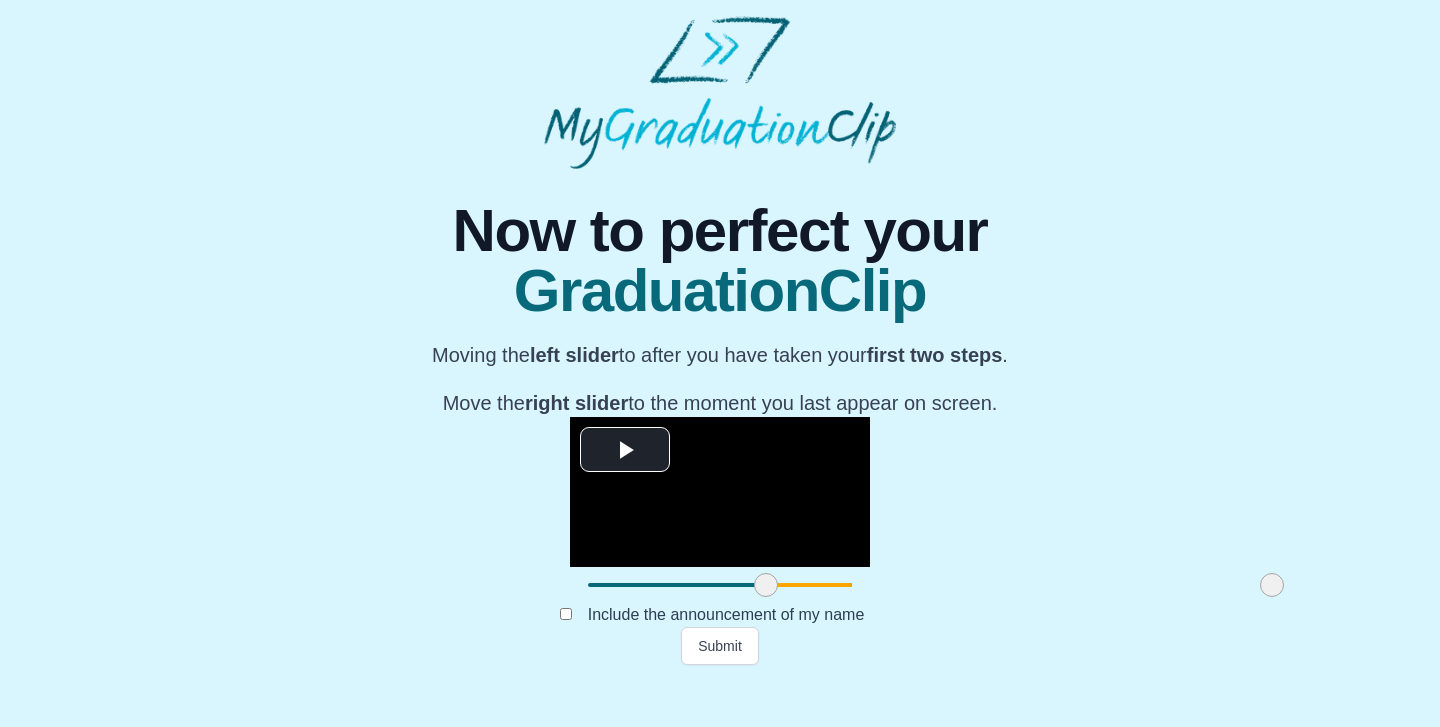 drag, startPoint x: 380, startPoint y: 631, endPoint x: 558, endPoint y: 651, distance: 179.12007 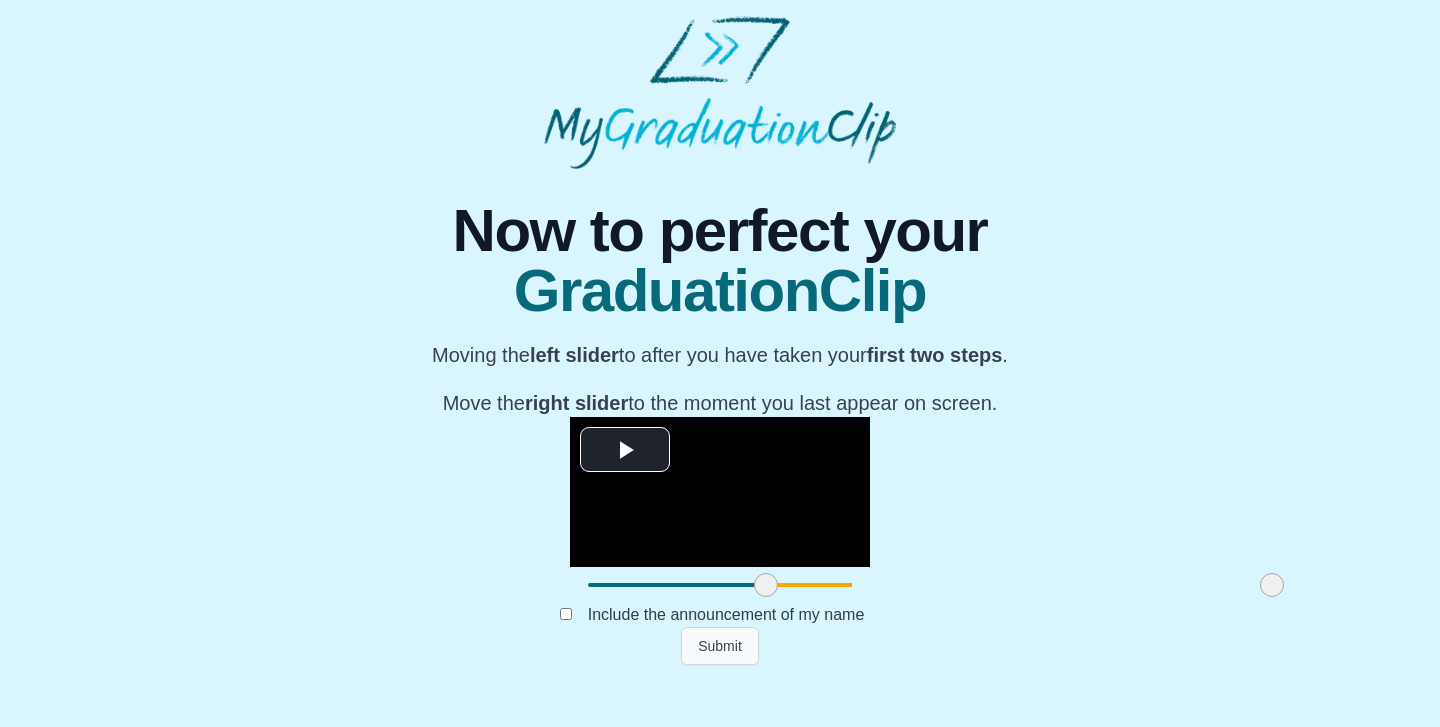 click on "Submit" at bounding box center (720, 646) 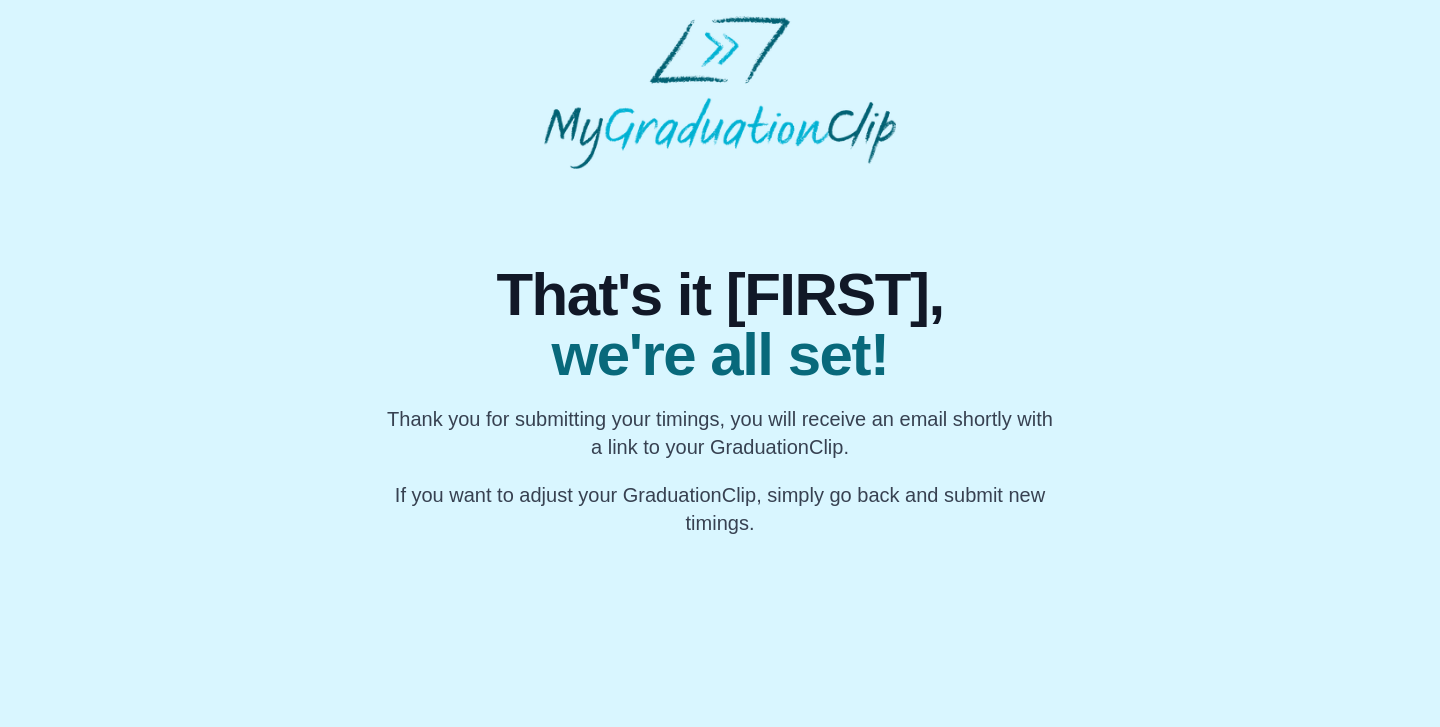 scroll, scrollTop: 0, scrollLeft: 0, axis: both 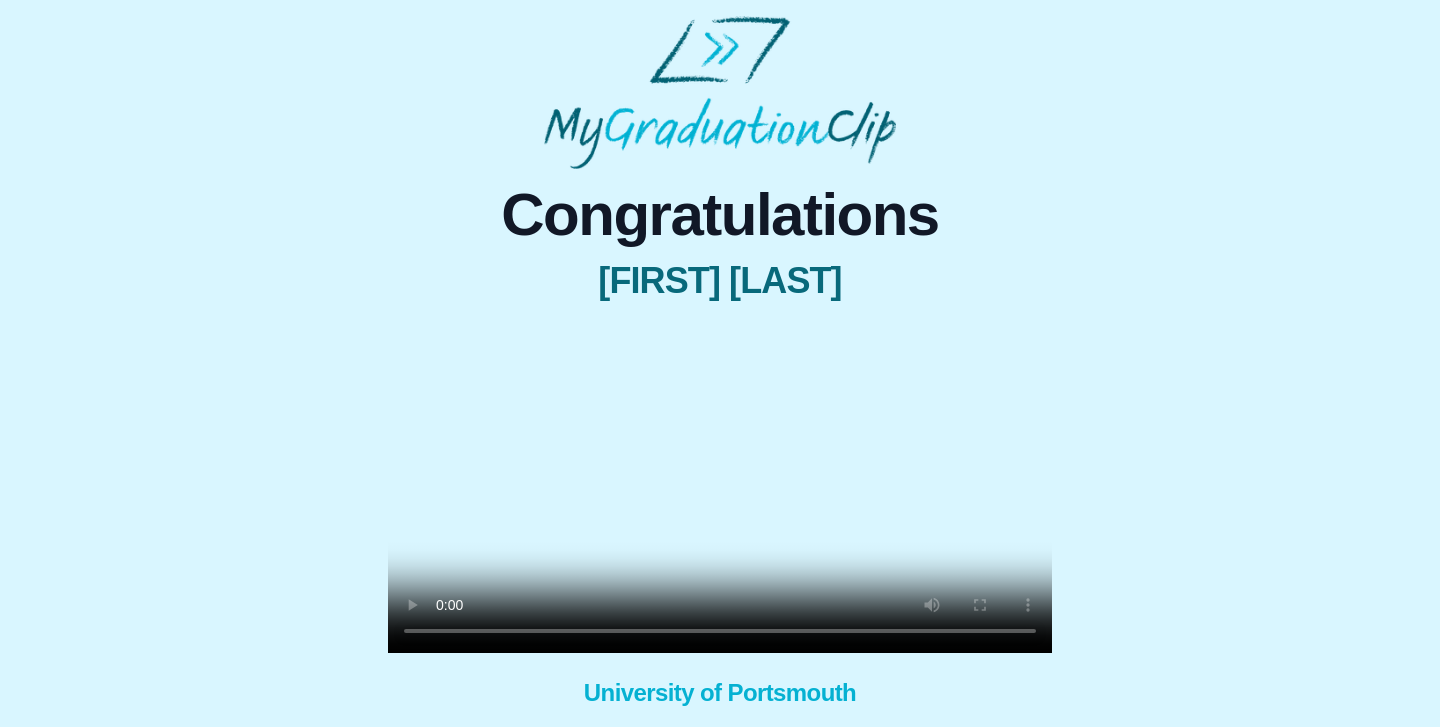 click at bounding box center (720, 487) 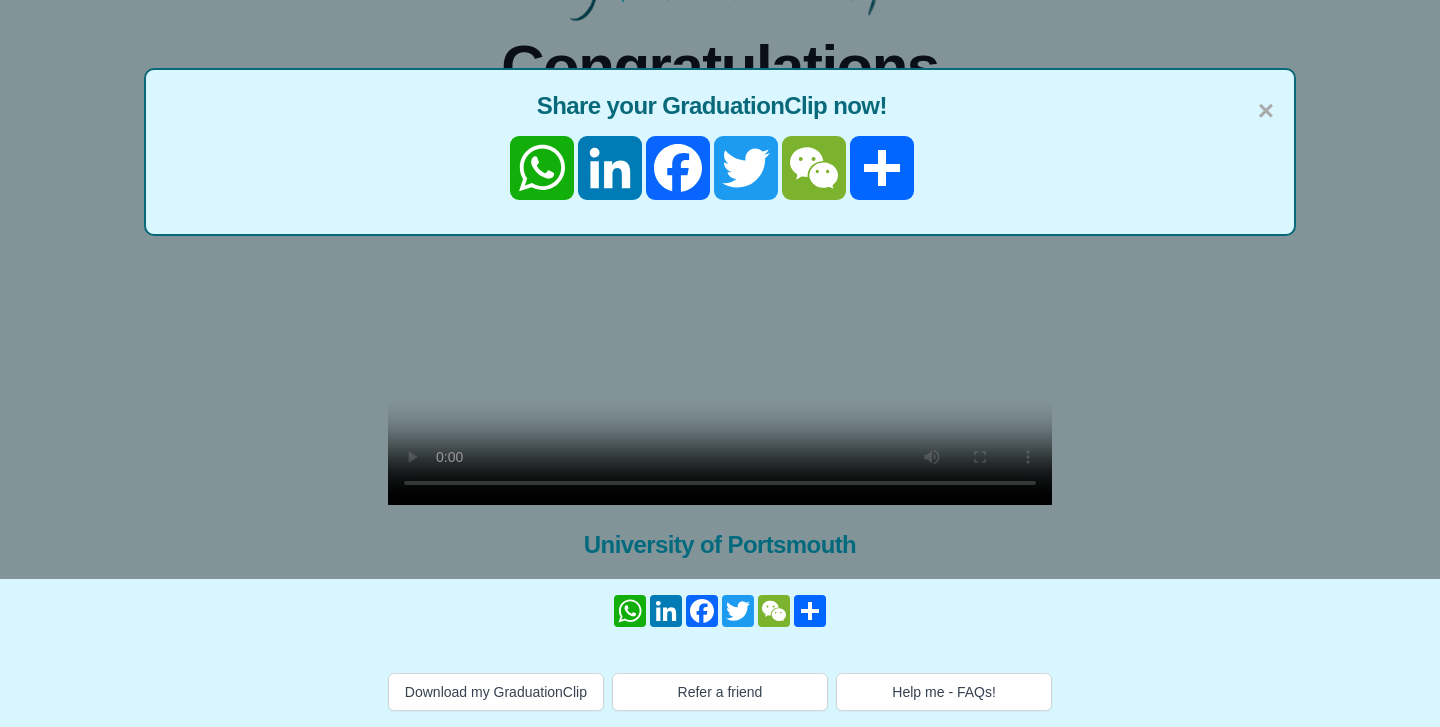 scroll, scrollTop: 214, scrollLeft: 0, axis: vertical 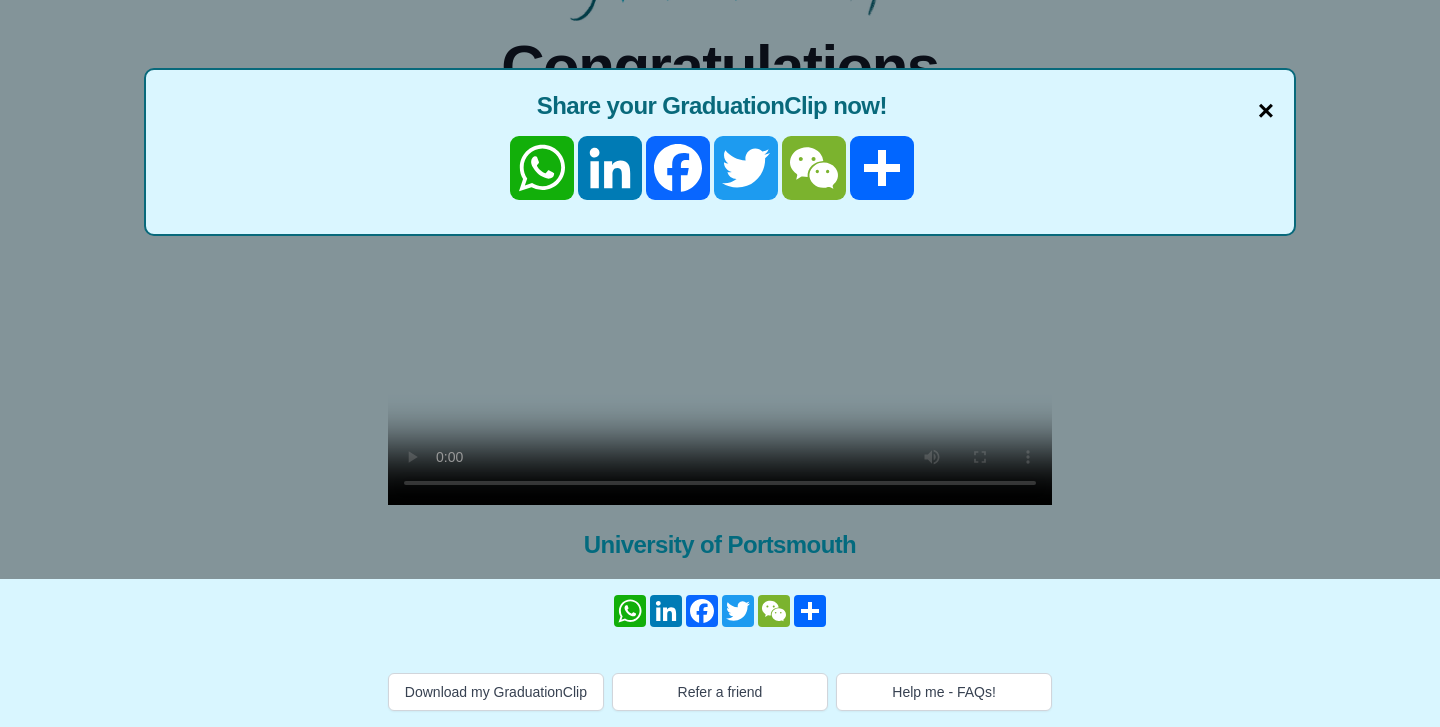 click on "×" at bounding box center [1266, 111] 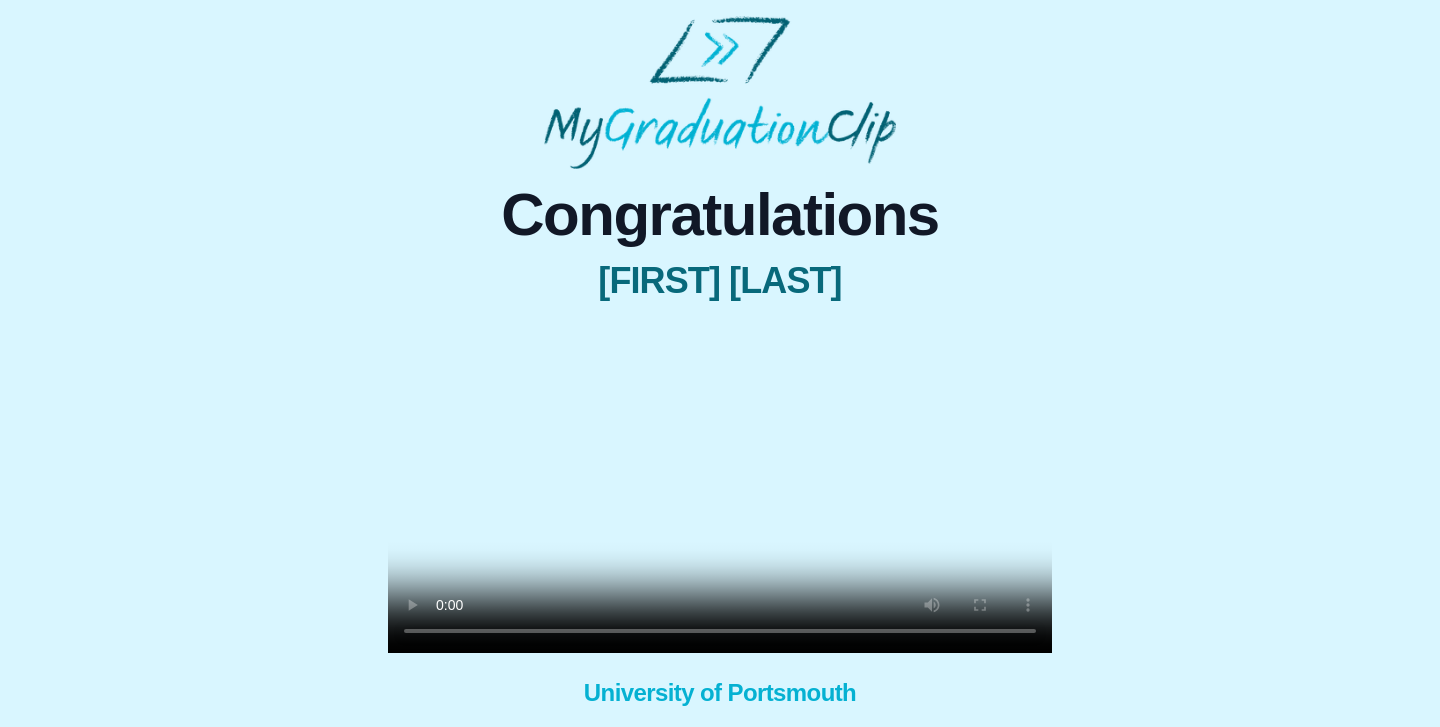 scroll, scrollTop: 0, scrollLeft: 0, axis: both 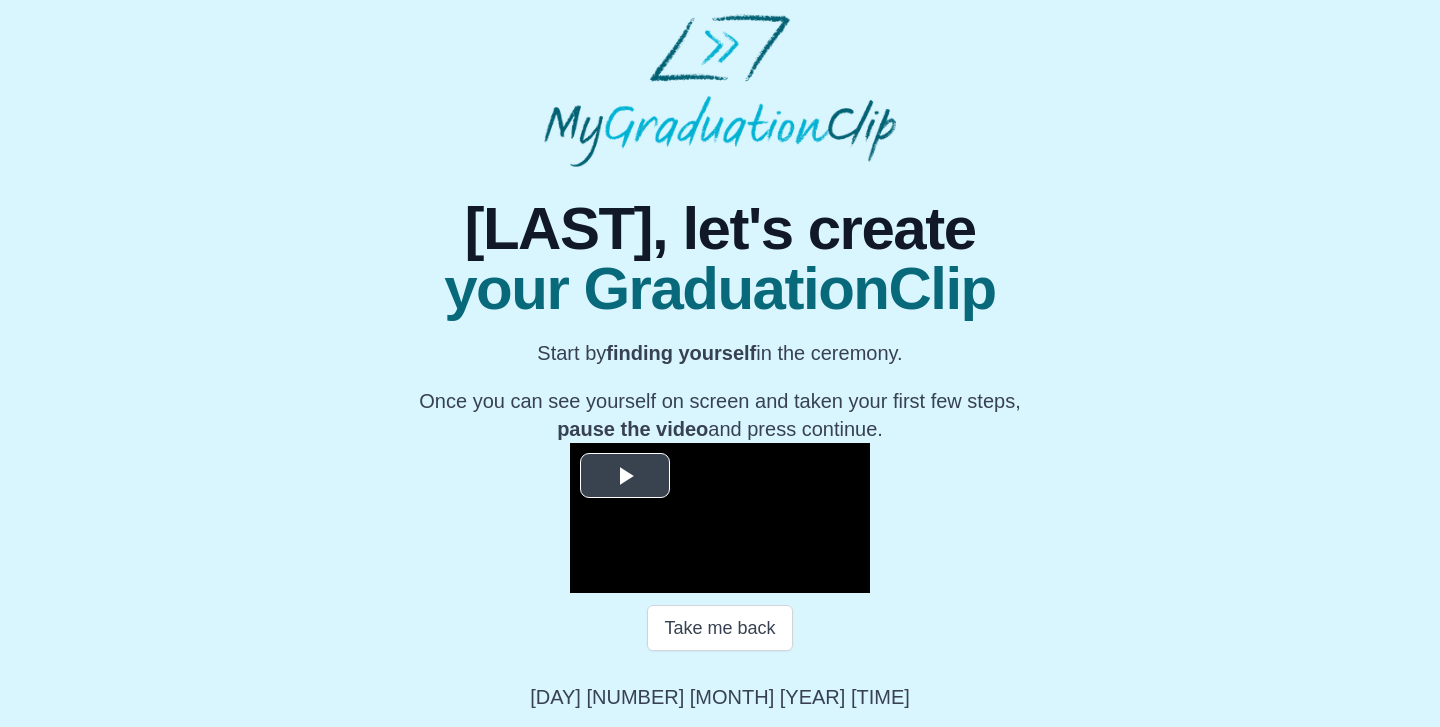 click at bounding box center (625, 476) 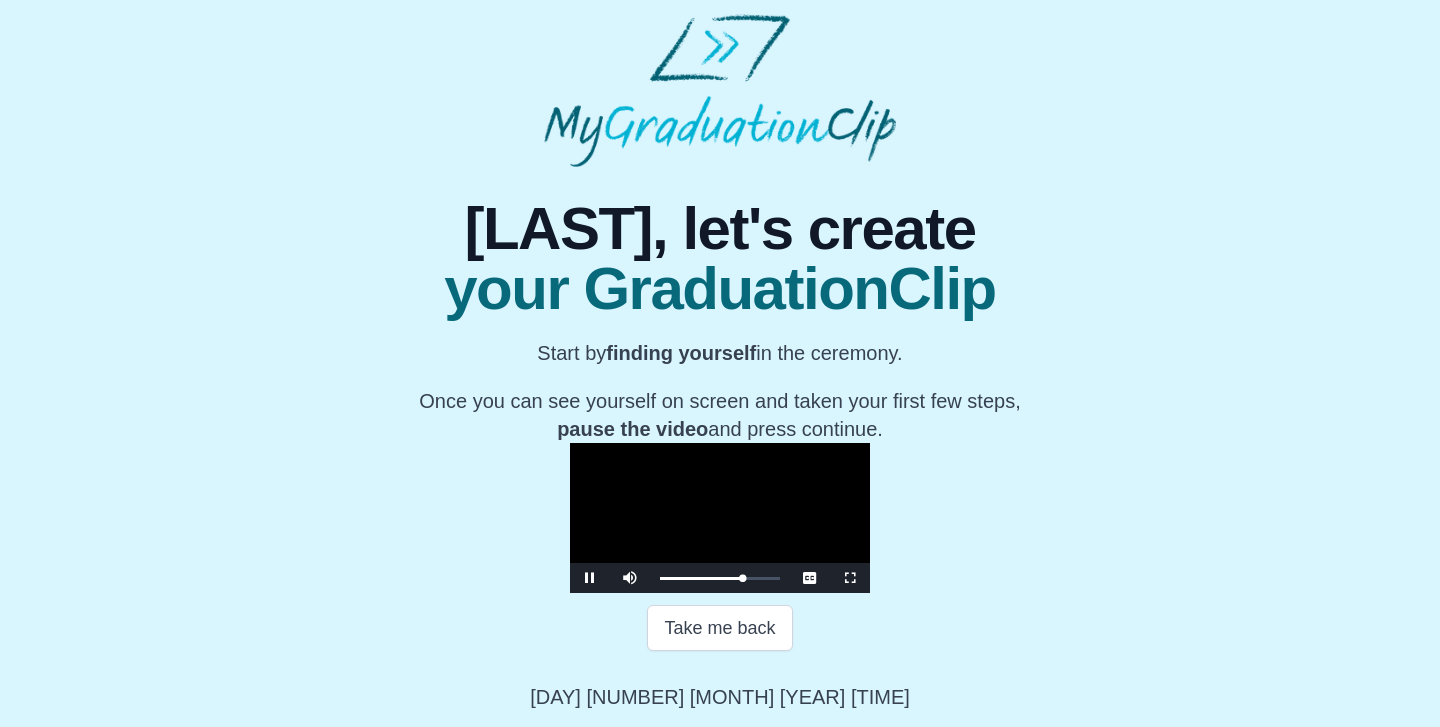 click at bounding box center (590, 578) 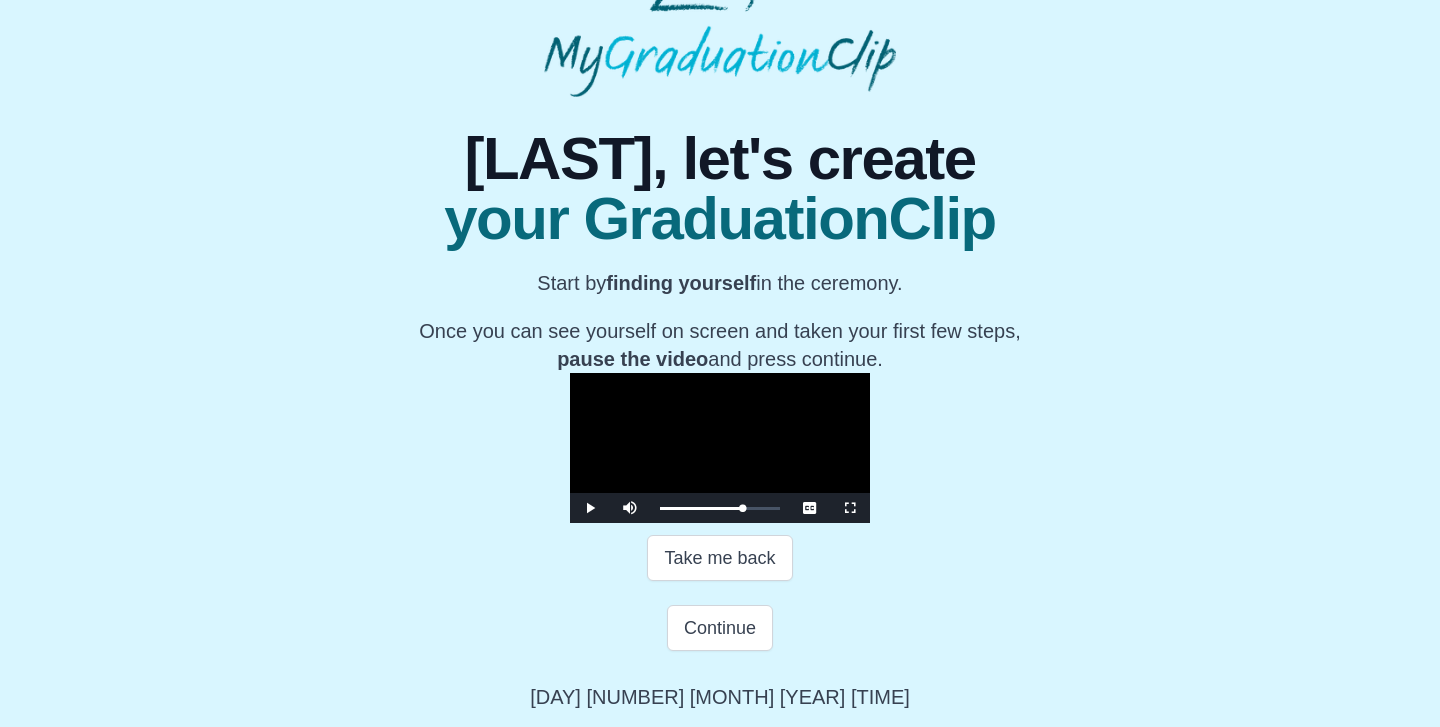 click at bounding box center [590, 508] 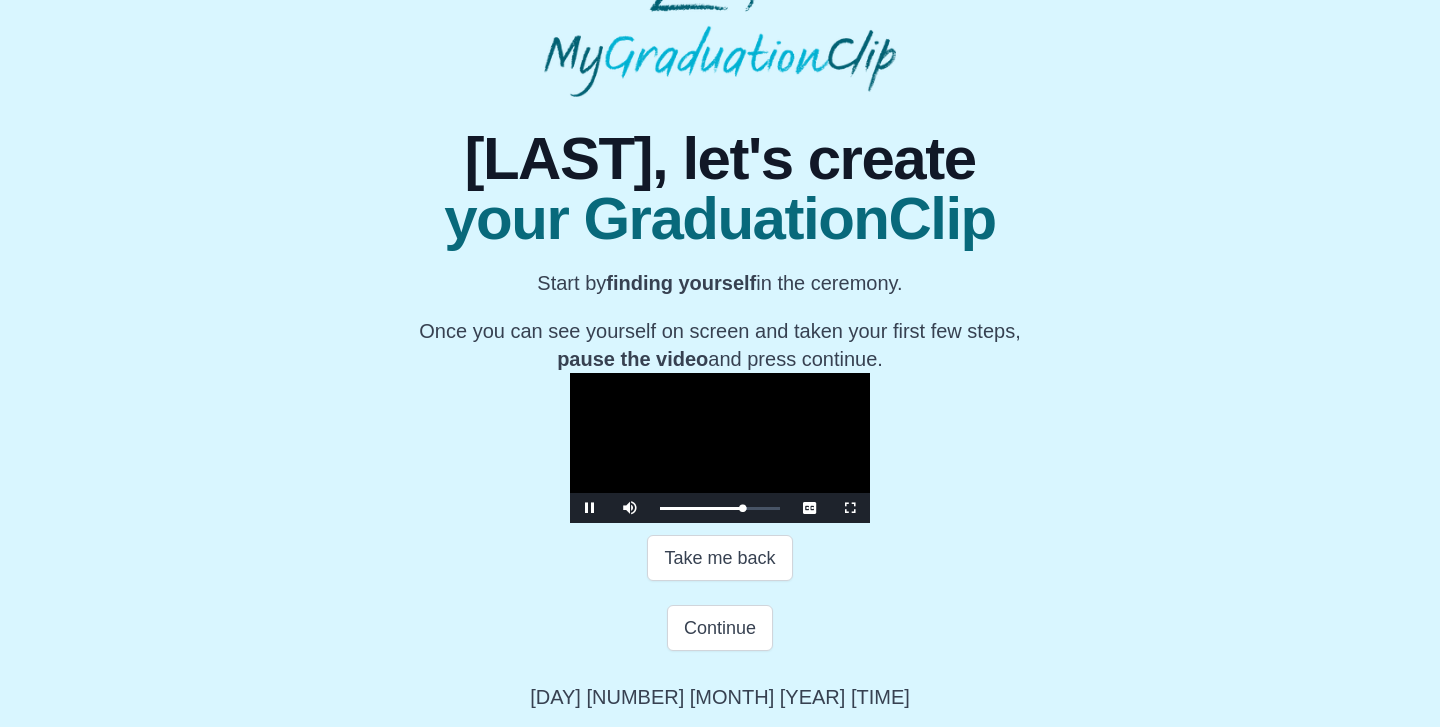 click at bounding box center (590, 508) 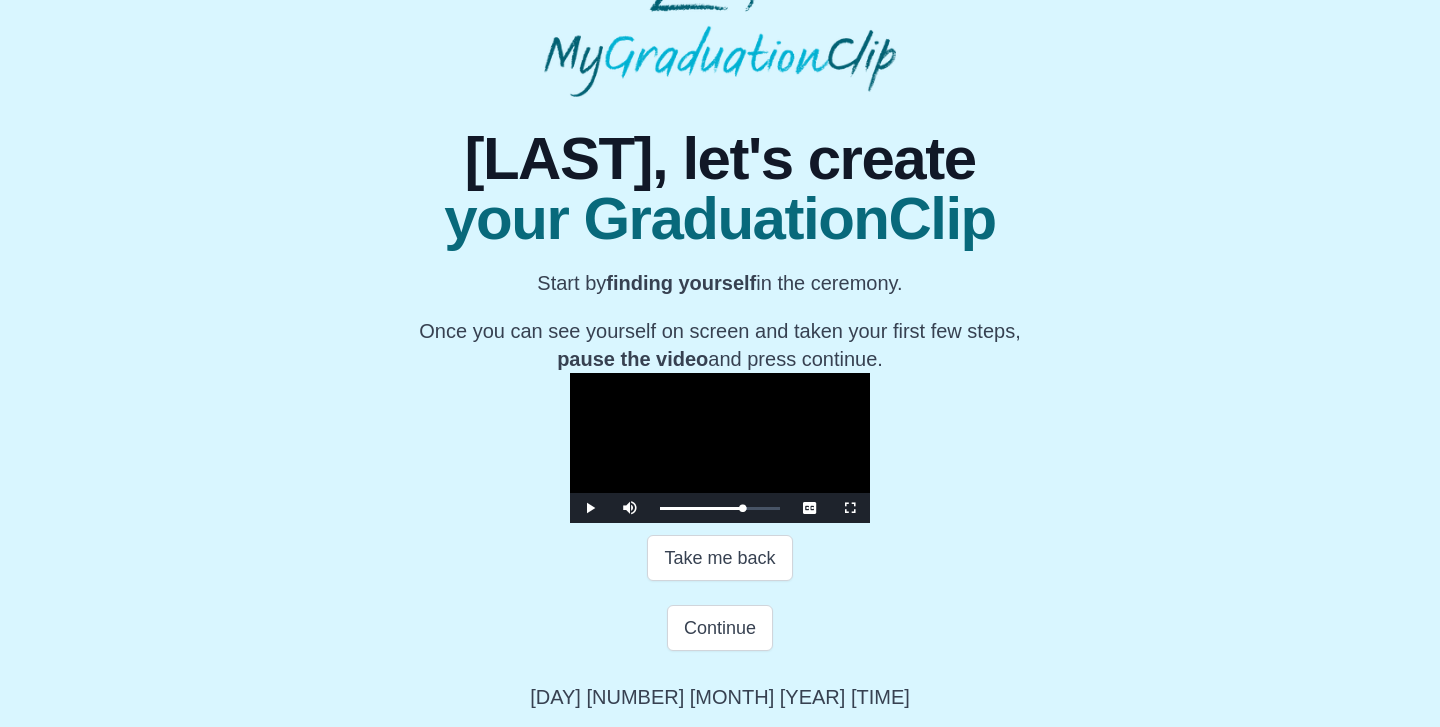 click at bounding box center (590, 508) 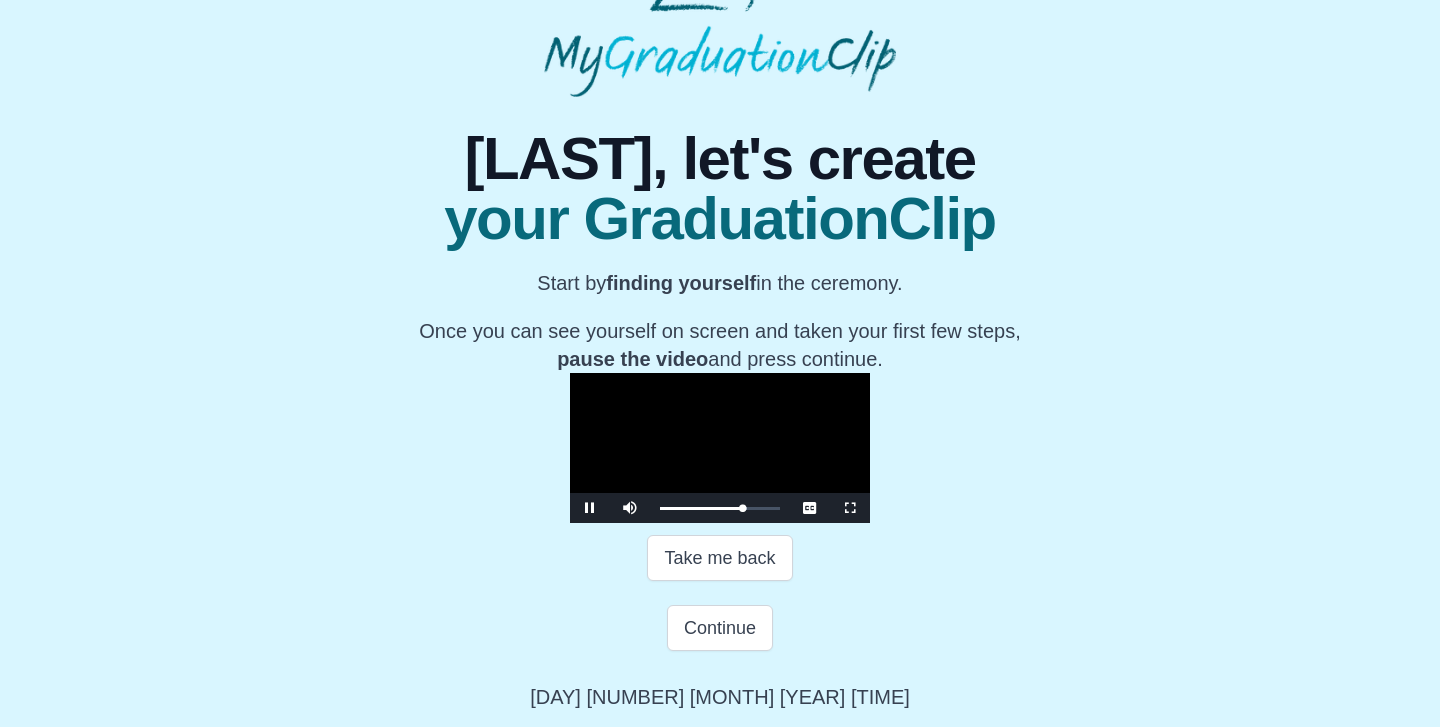 click at bounding box center [590, 508] 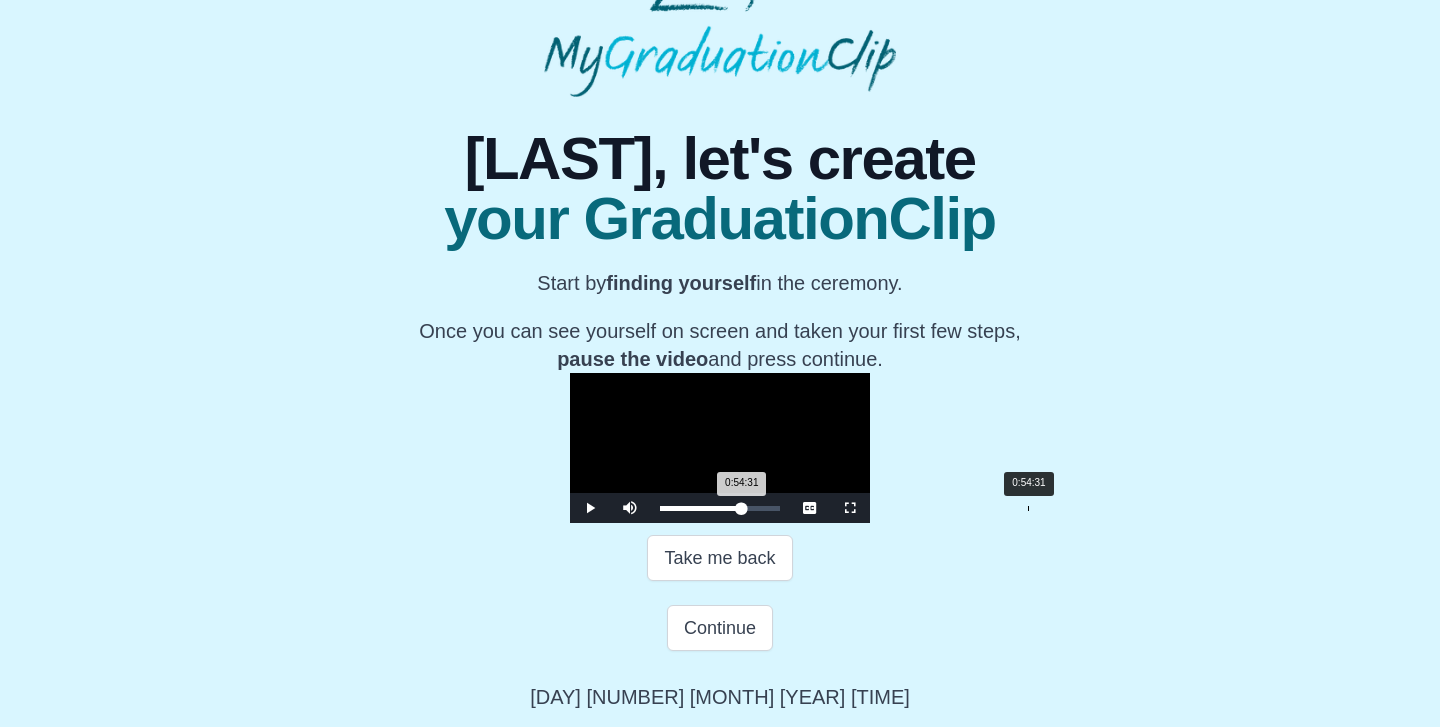 click on "0:54:31 Progress : 0%" at bounding box center (701, 508) 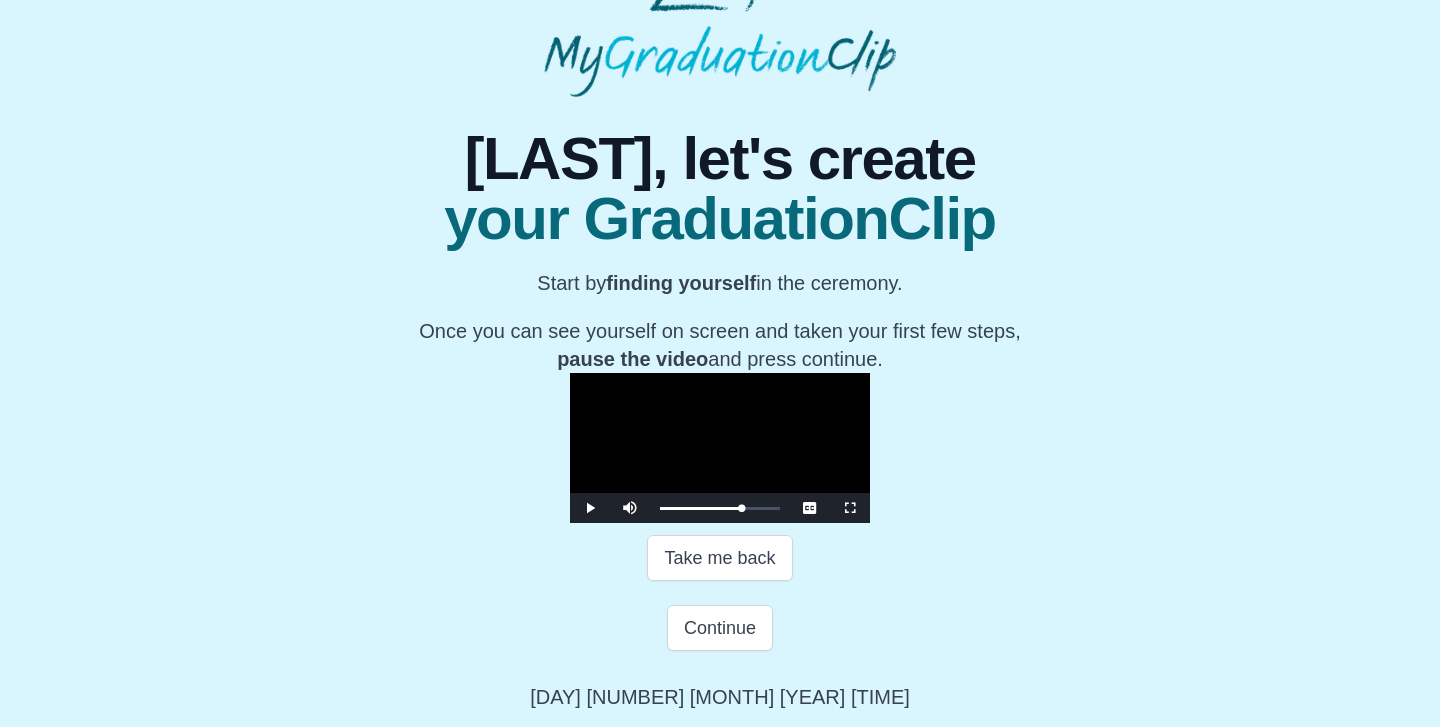 click at bounding box center (590, 508) 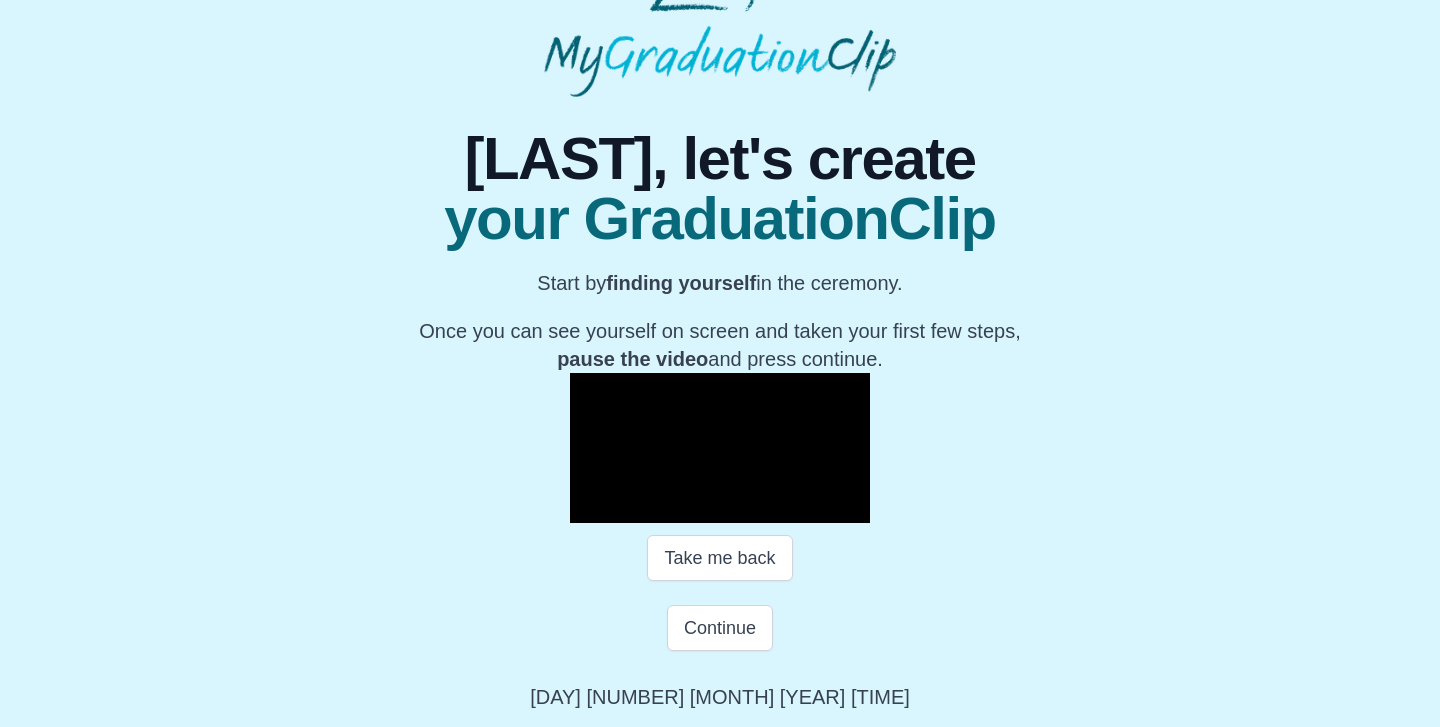 click at bounding box center [590, 508] 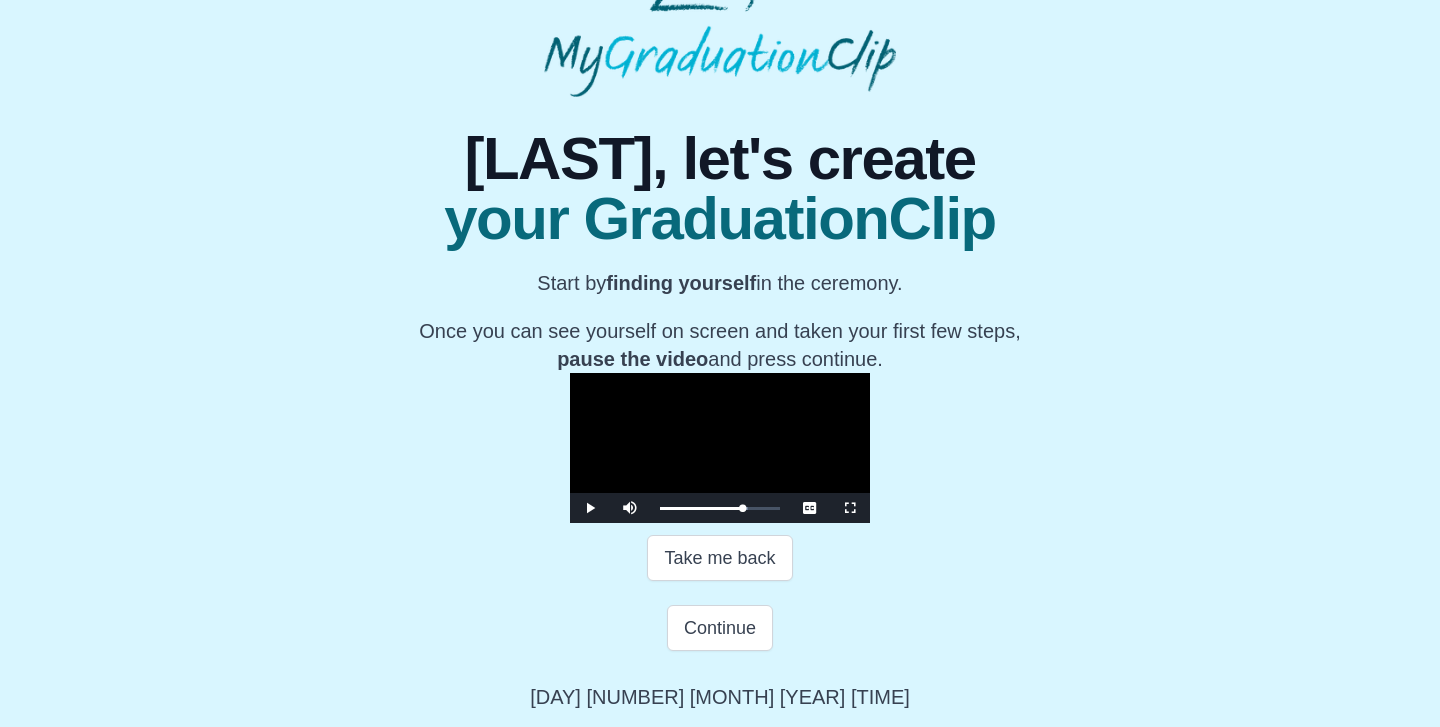 click at bounding box center [590, 508] 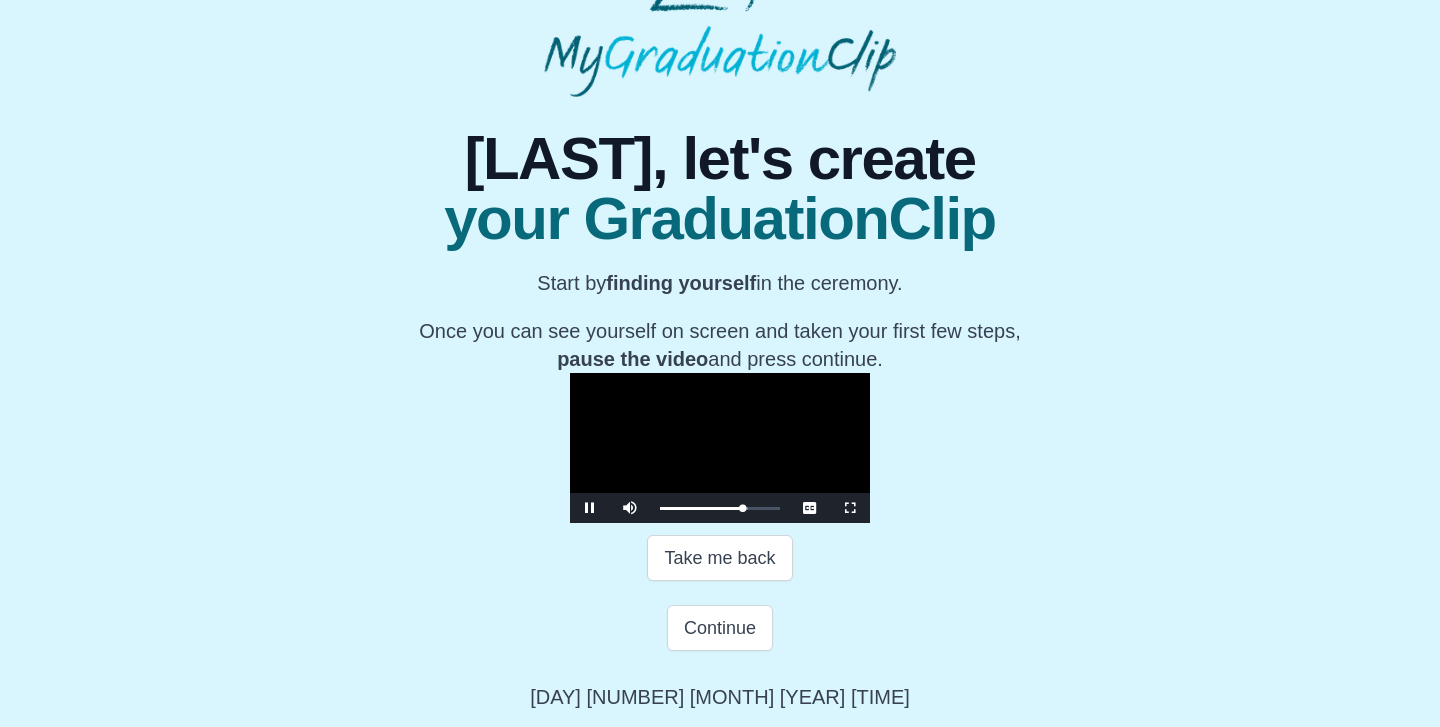 click at bounding box center [590, 508] 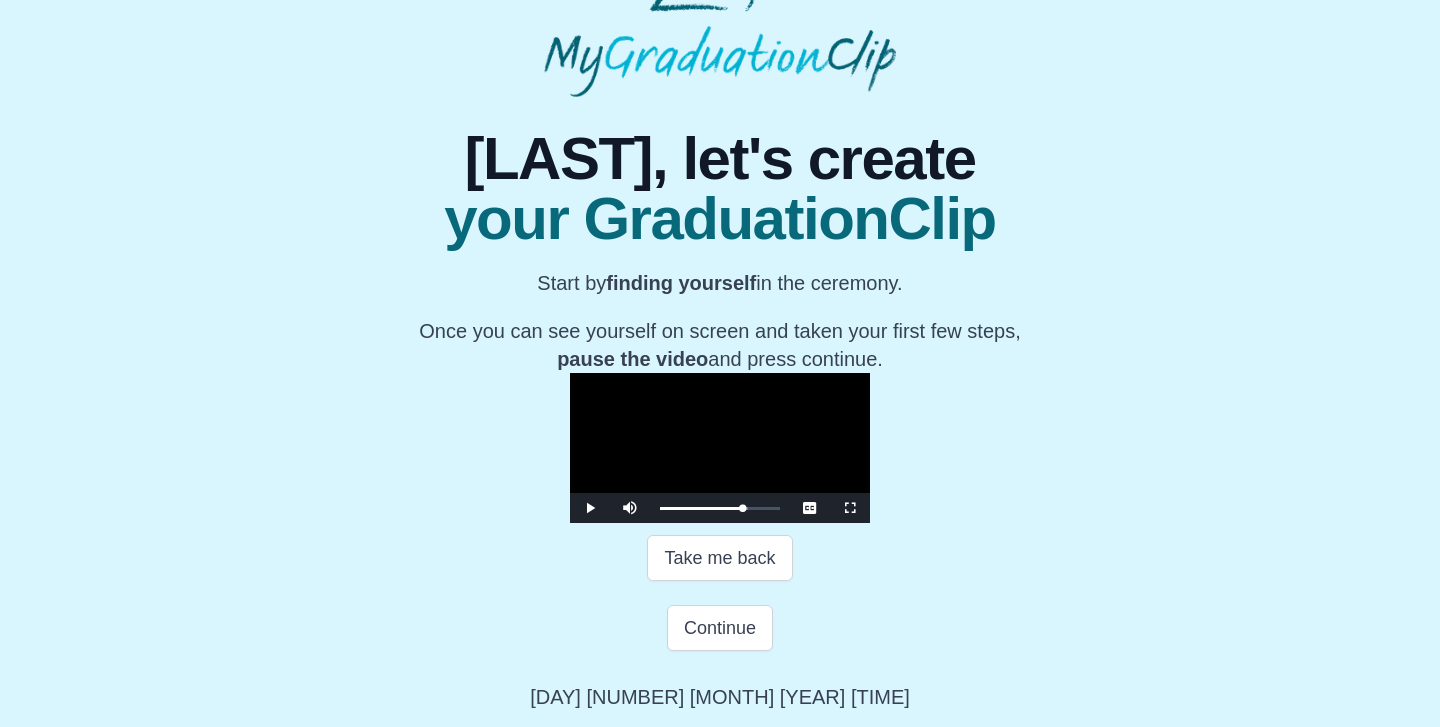 click at bounding box center (590, 508) 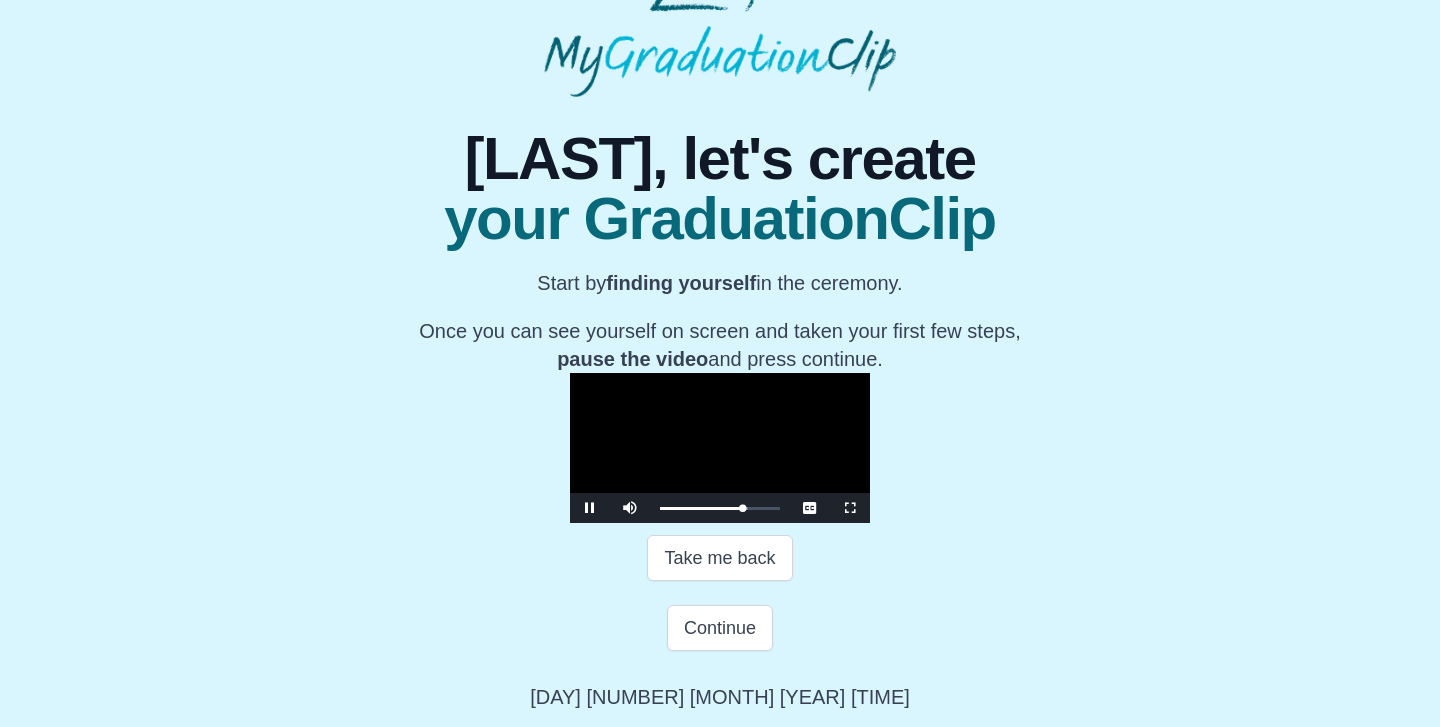 click at bounding box center (590, 508) 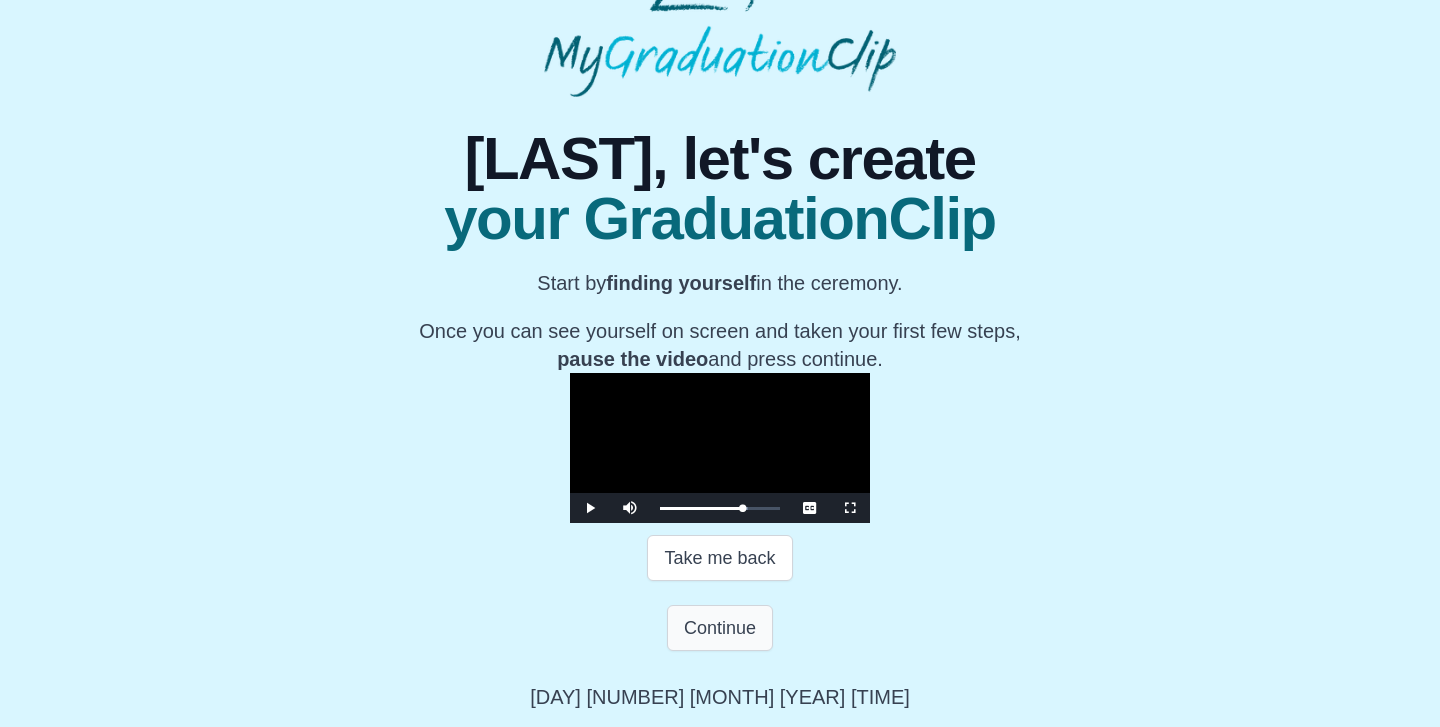 click on "Continue" at bounding box center (720, 628) 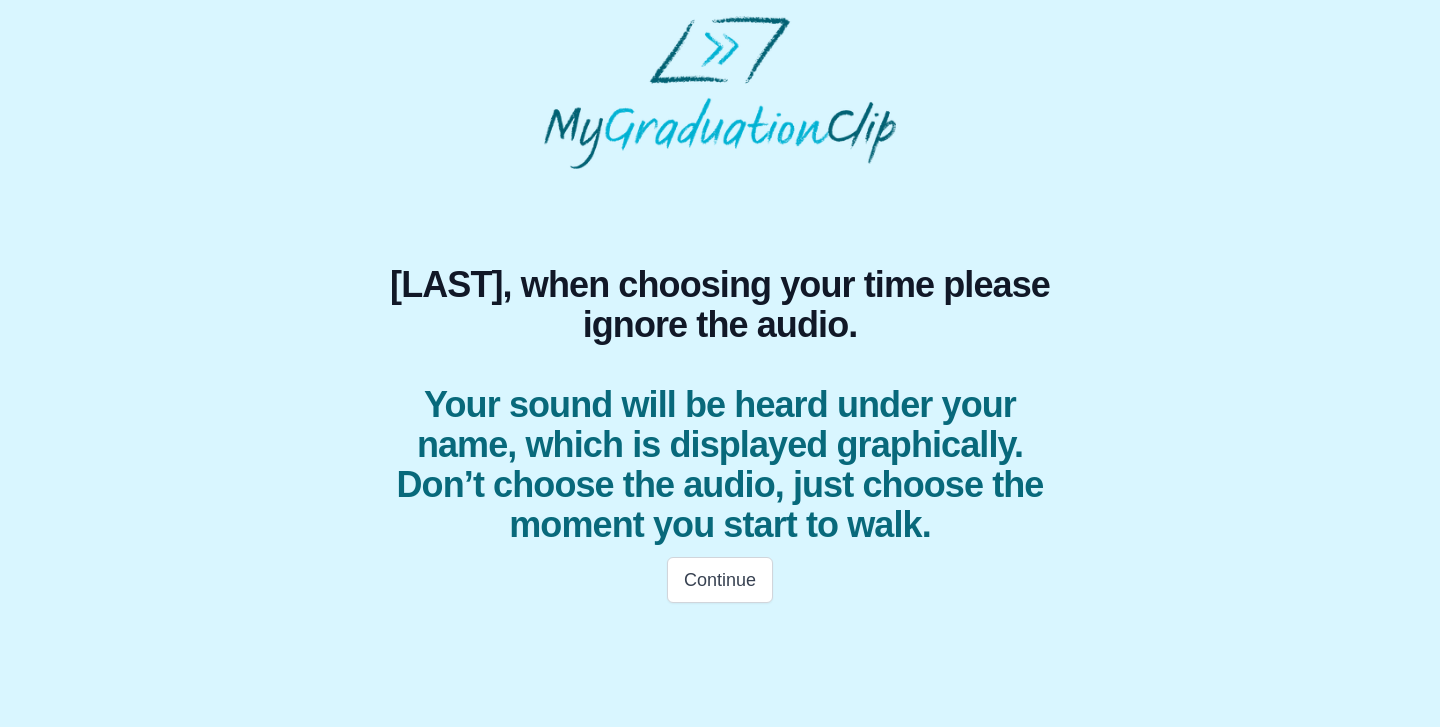 scroll, scrollTop: 0, scrollLeft: 0, axis: both 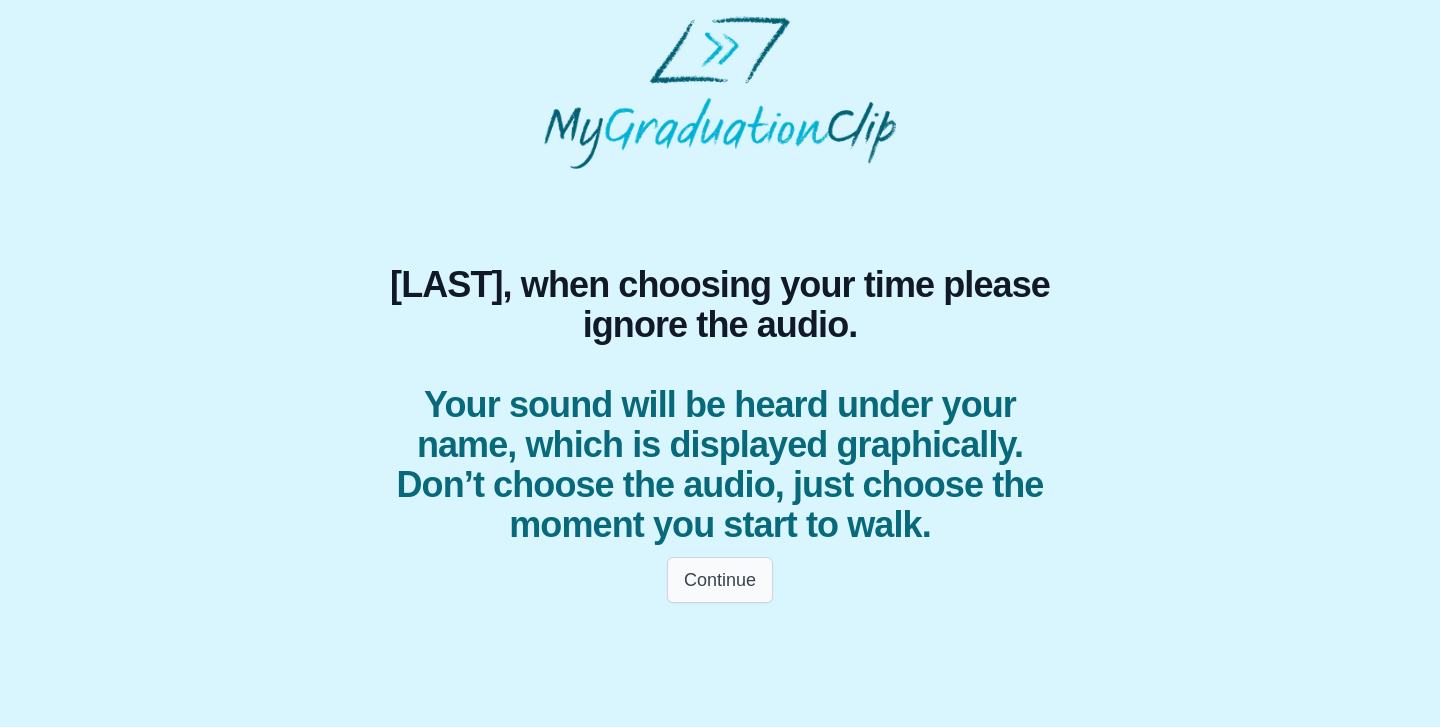 click on "Continue" at bounding box center [720, 580] 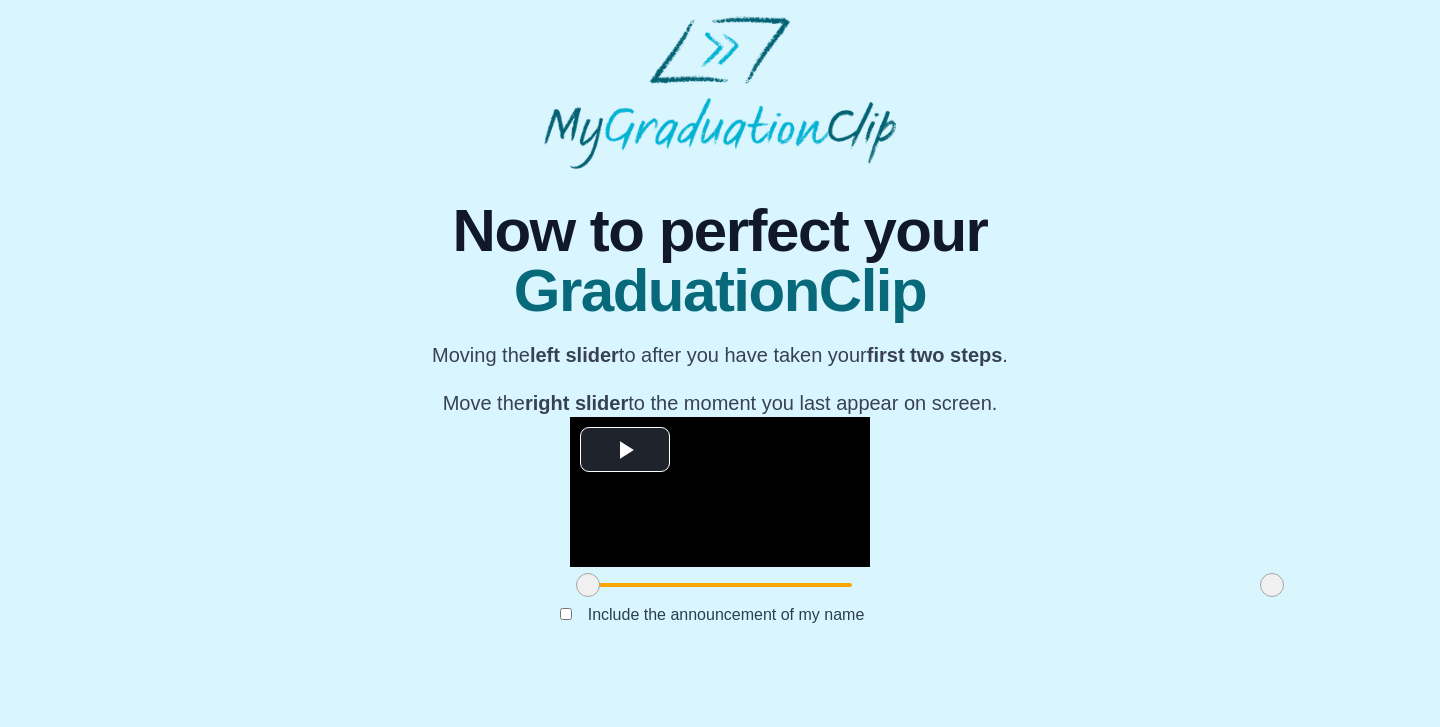 scroll, scrollTop: 210, scrollLeft: 0, axis: vertical 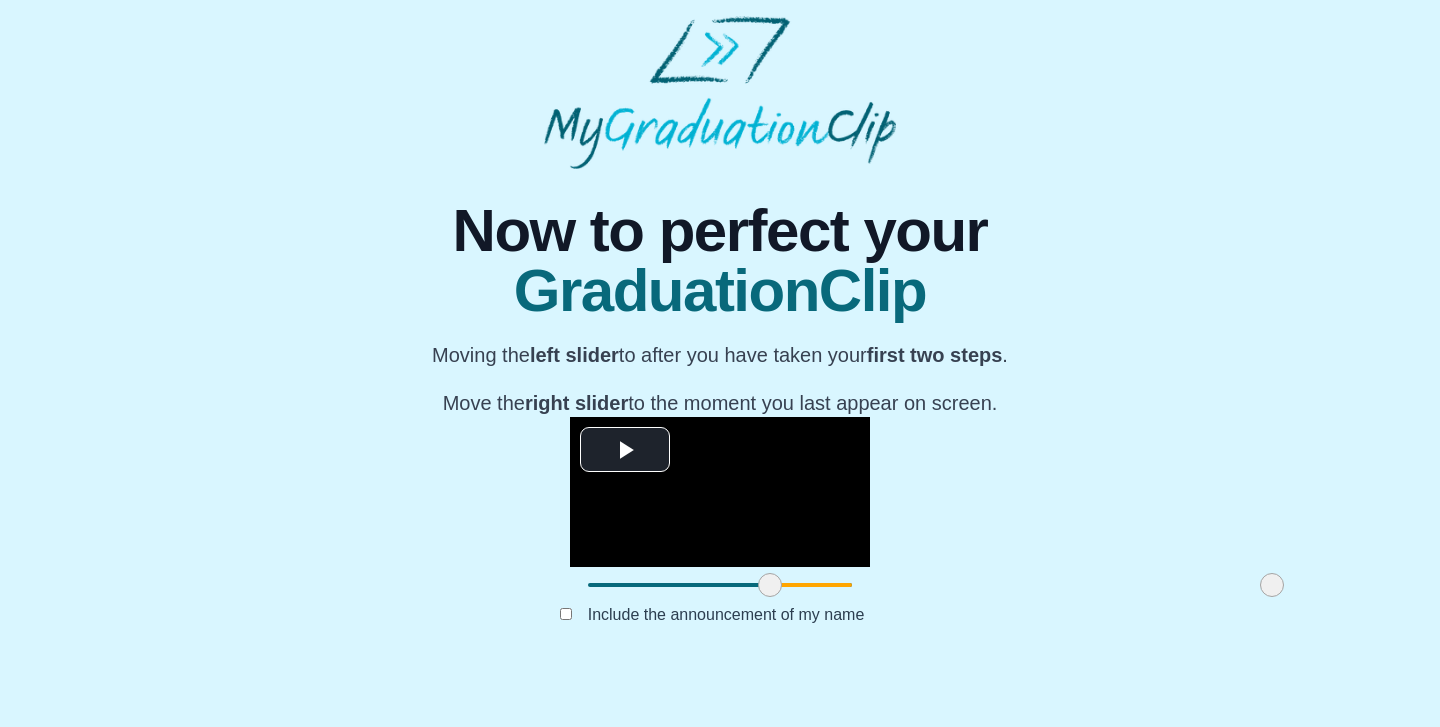 drag, startPoint x: 376, startPoint y: 632, endPoint x: 558, endPoint y: 637, distance: 182.06866 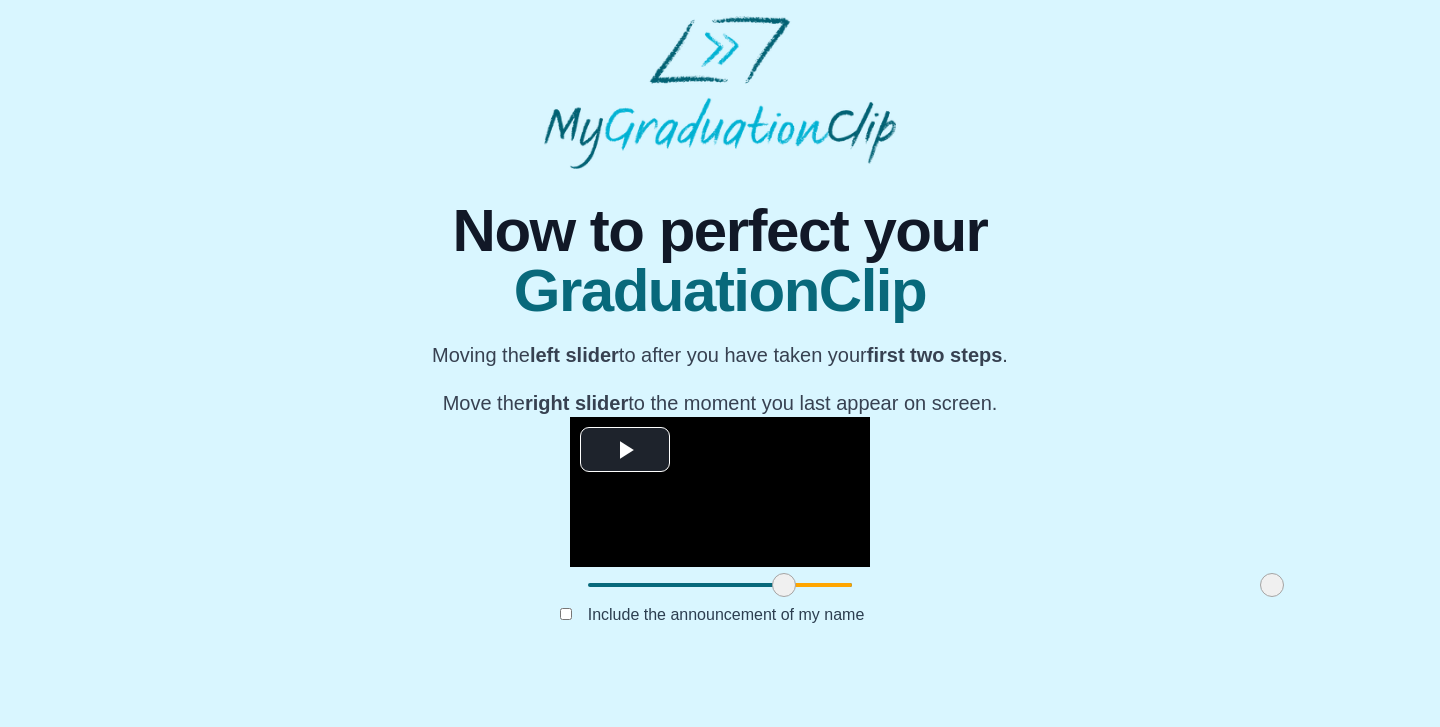 drag, startPoint x: 569, startPoint y: 632, endPoint x: 583, endPoint y: 632, distance: 14 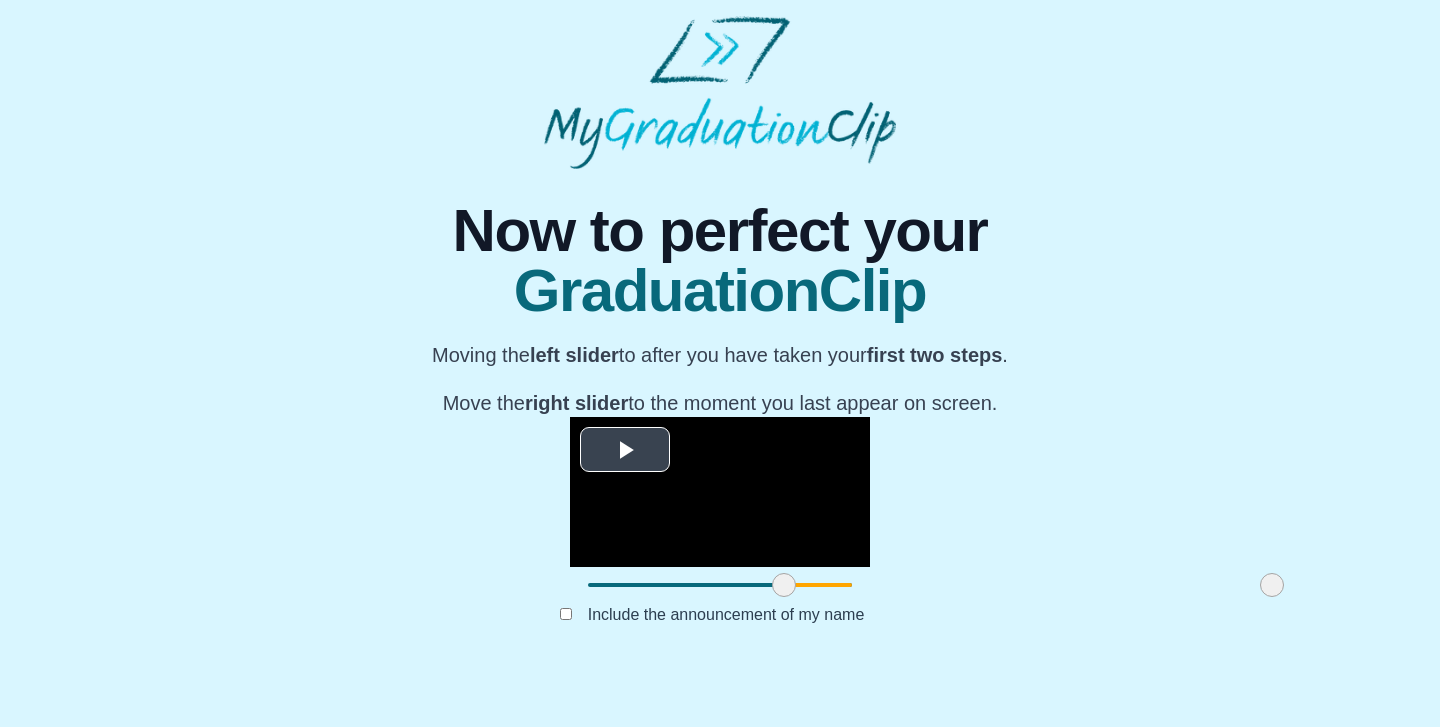 click at bounding box center [625, 450] 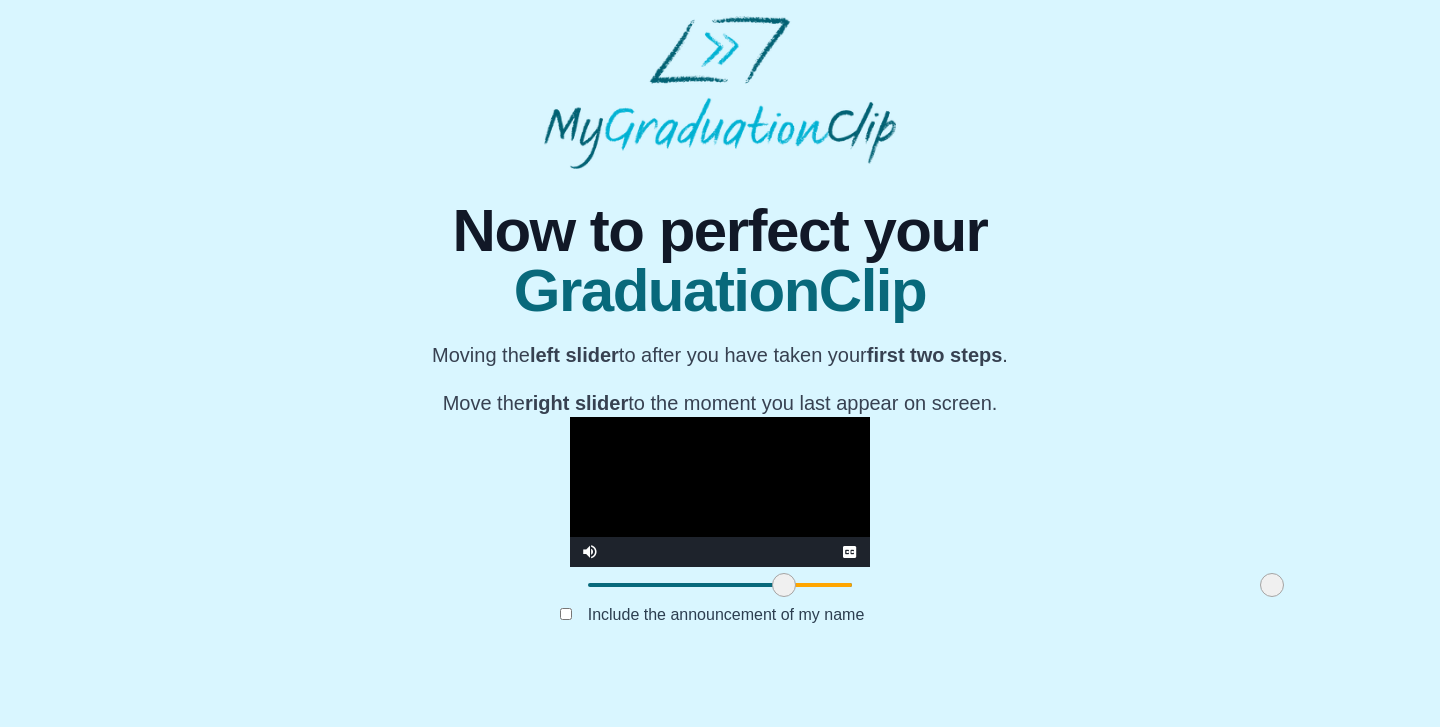 click at bounding box center (720, 492) 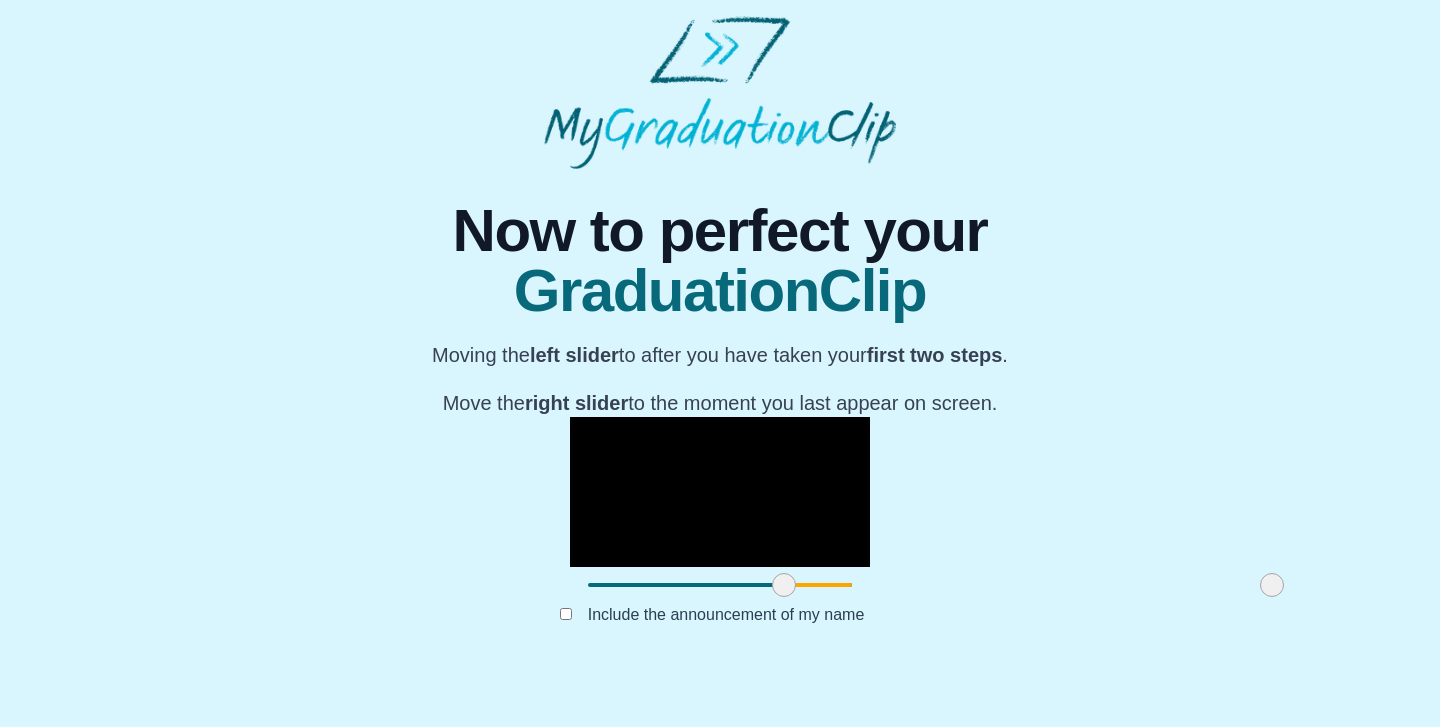 scroll, scrollTop: 210, scrollLeft: 0, axis: vertical 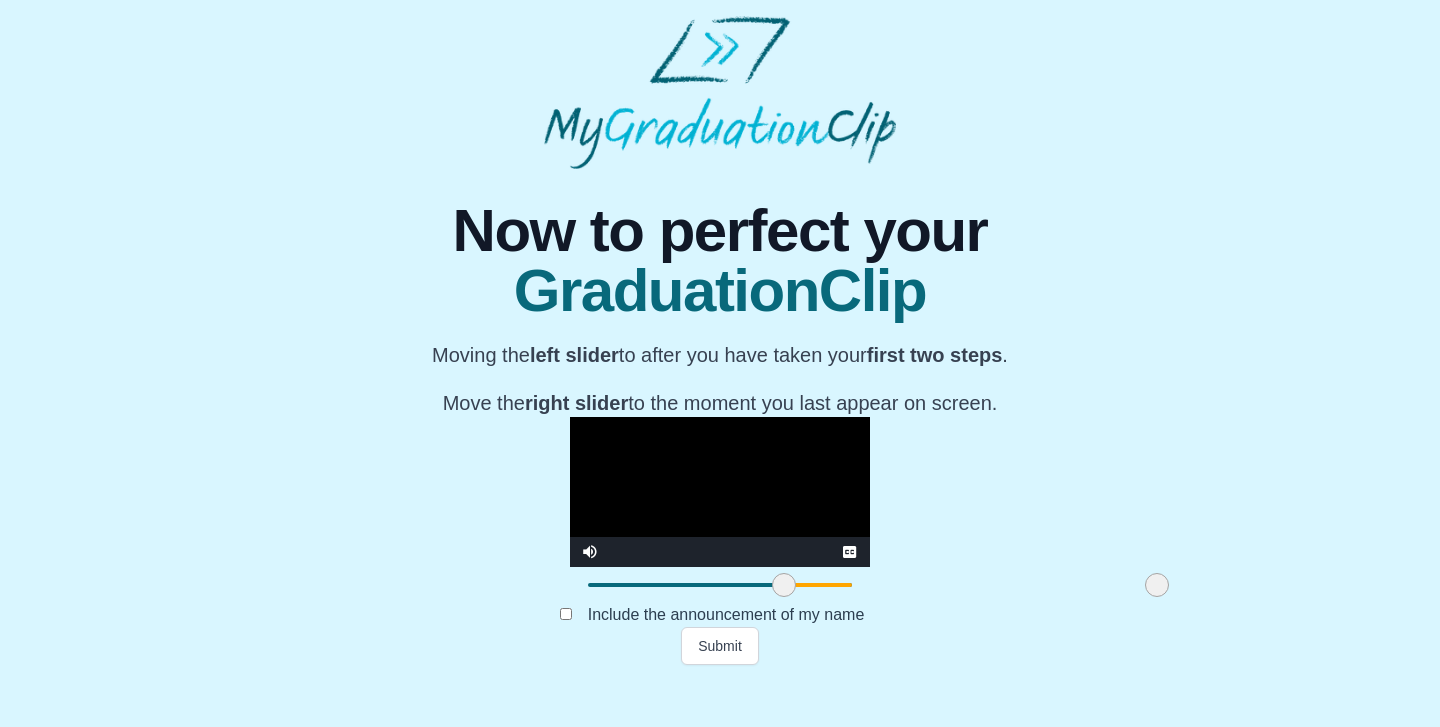 drag, startPoint x: 1059, startPoint y: 624, endPoint x: 942, endPoint y: 619, distance: 117.10679 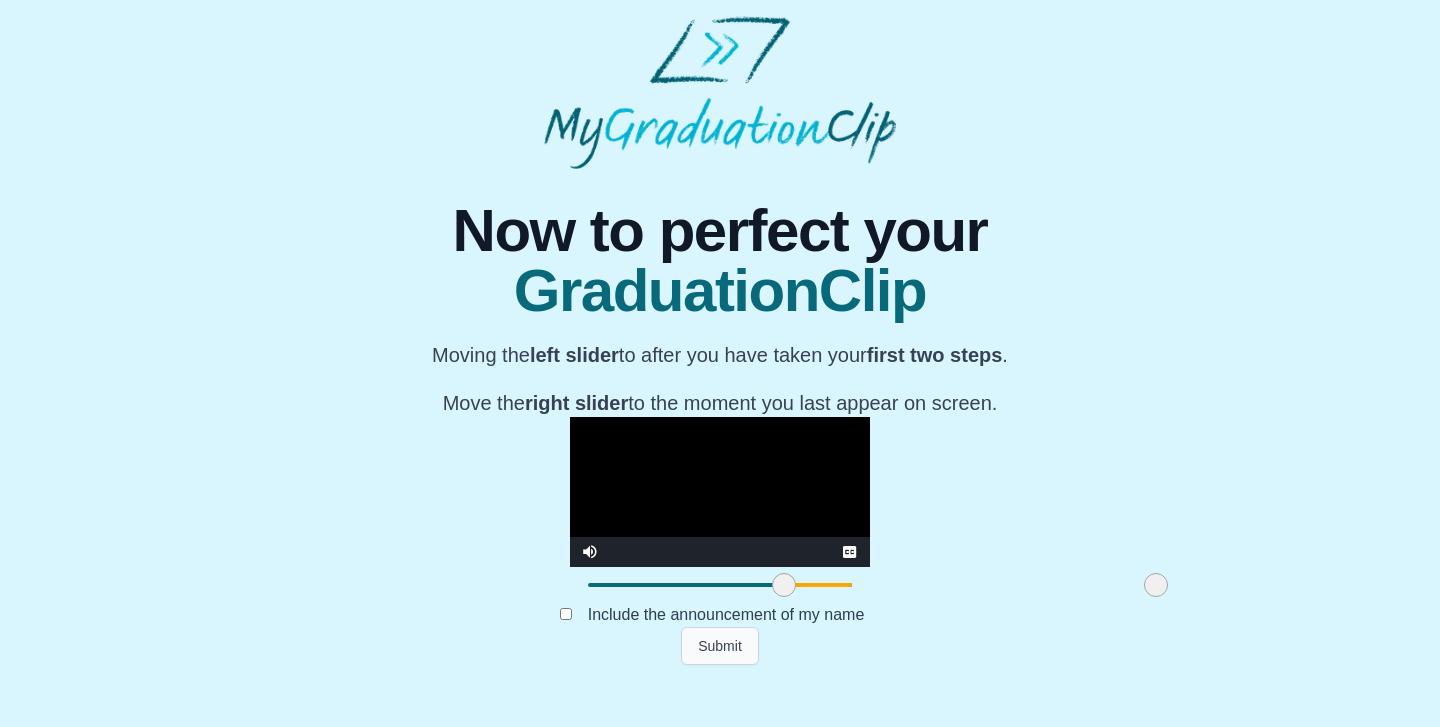 click on "Submit" at bounding box center (720, 646) 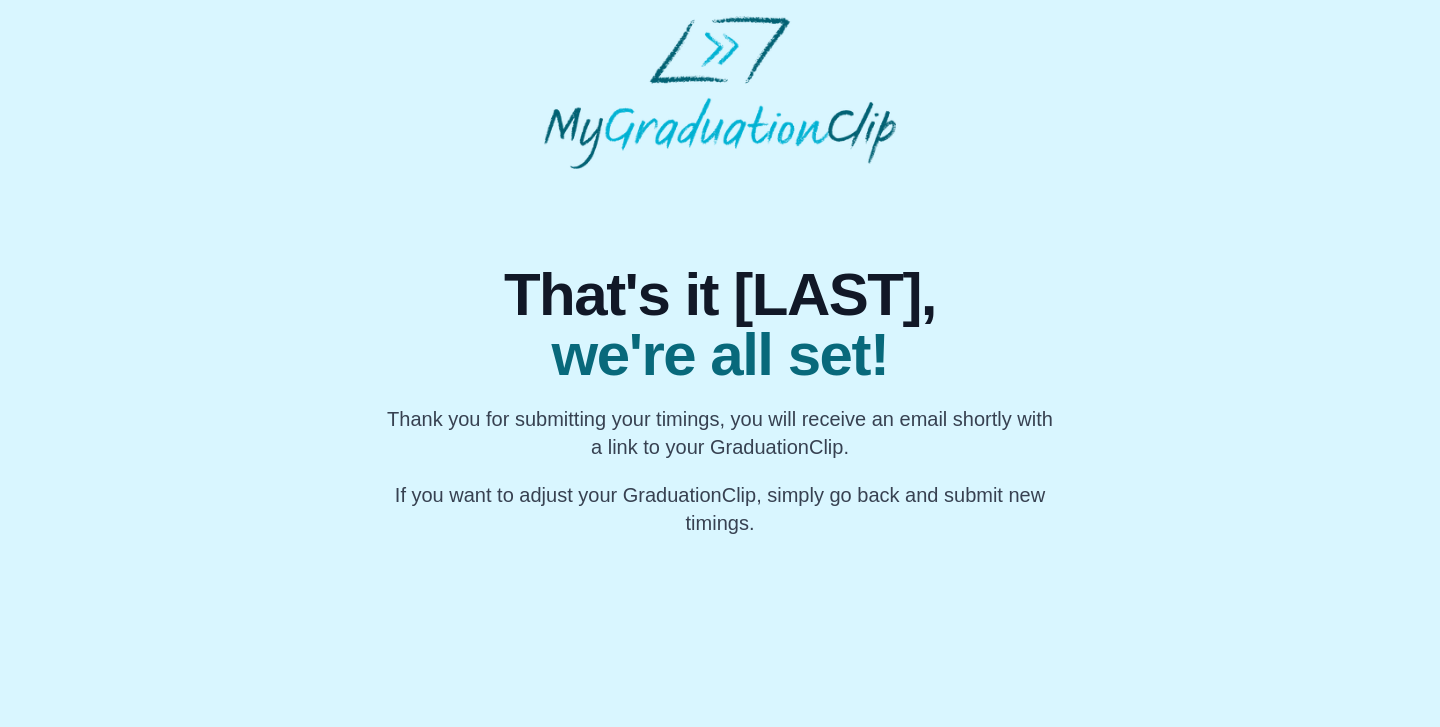 scroll, scrollTop: 0, scrollLeft: 0, axis: both 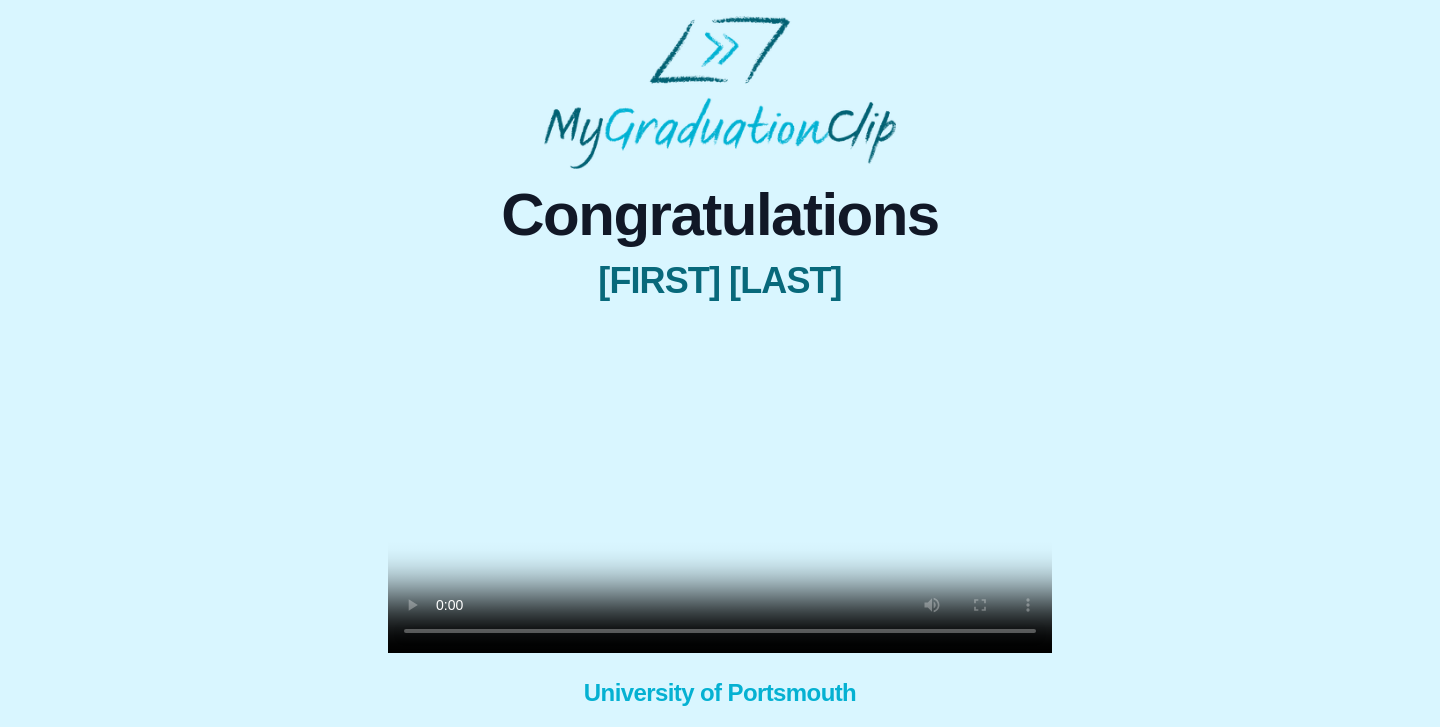 click at bounding box center (720, 487) 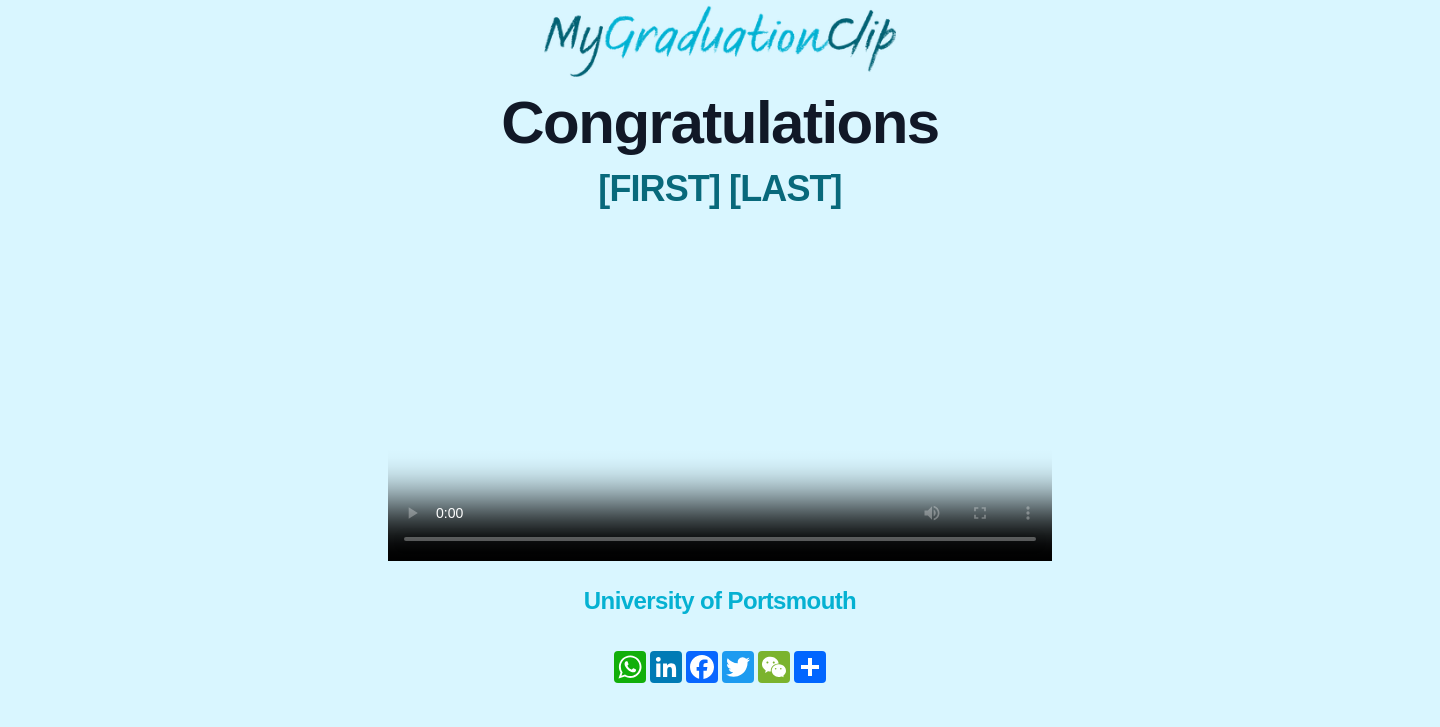 scroll, scrollTop: 102, scrollLeft: 0, axis: vertical 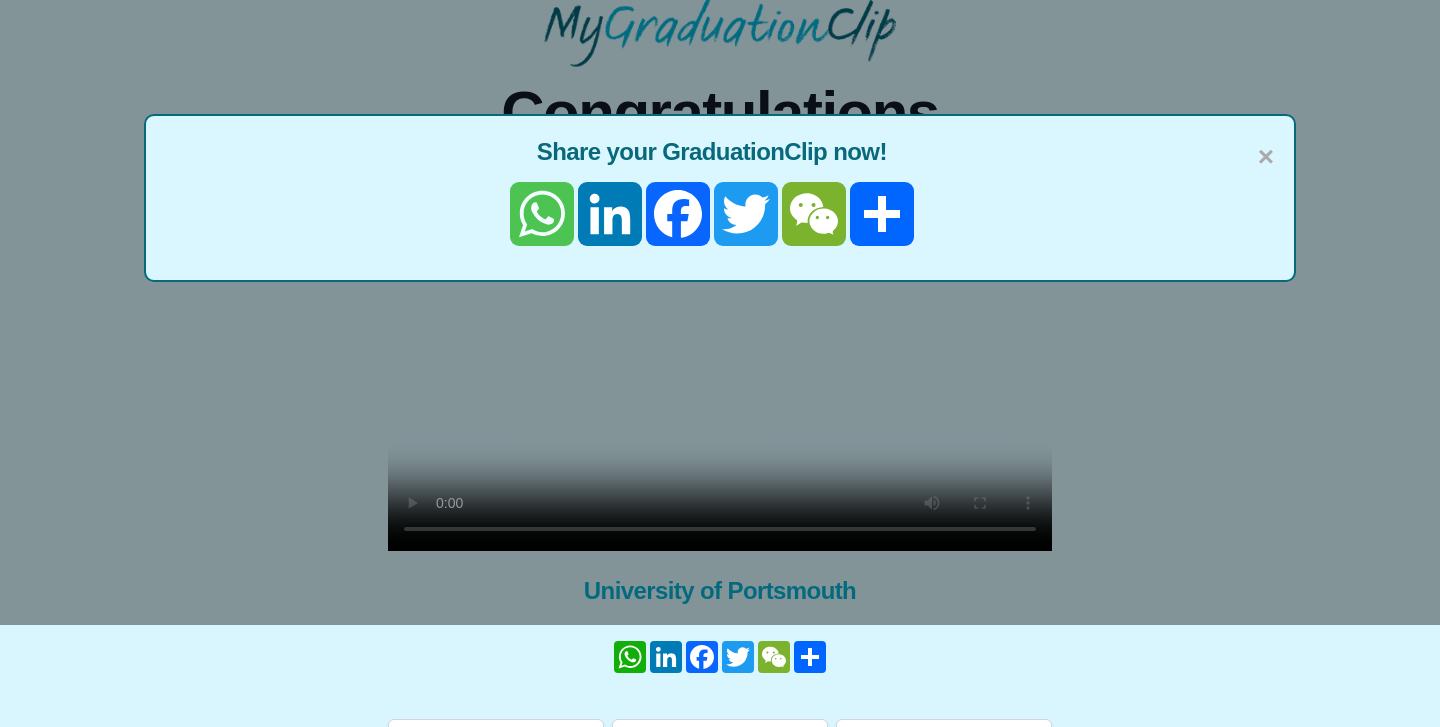 click on "WhatsApp" at bounding box center (542, 214) 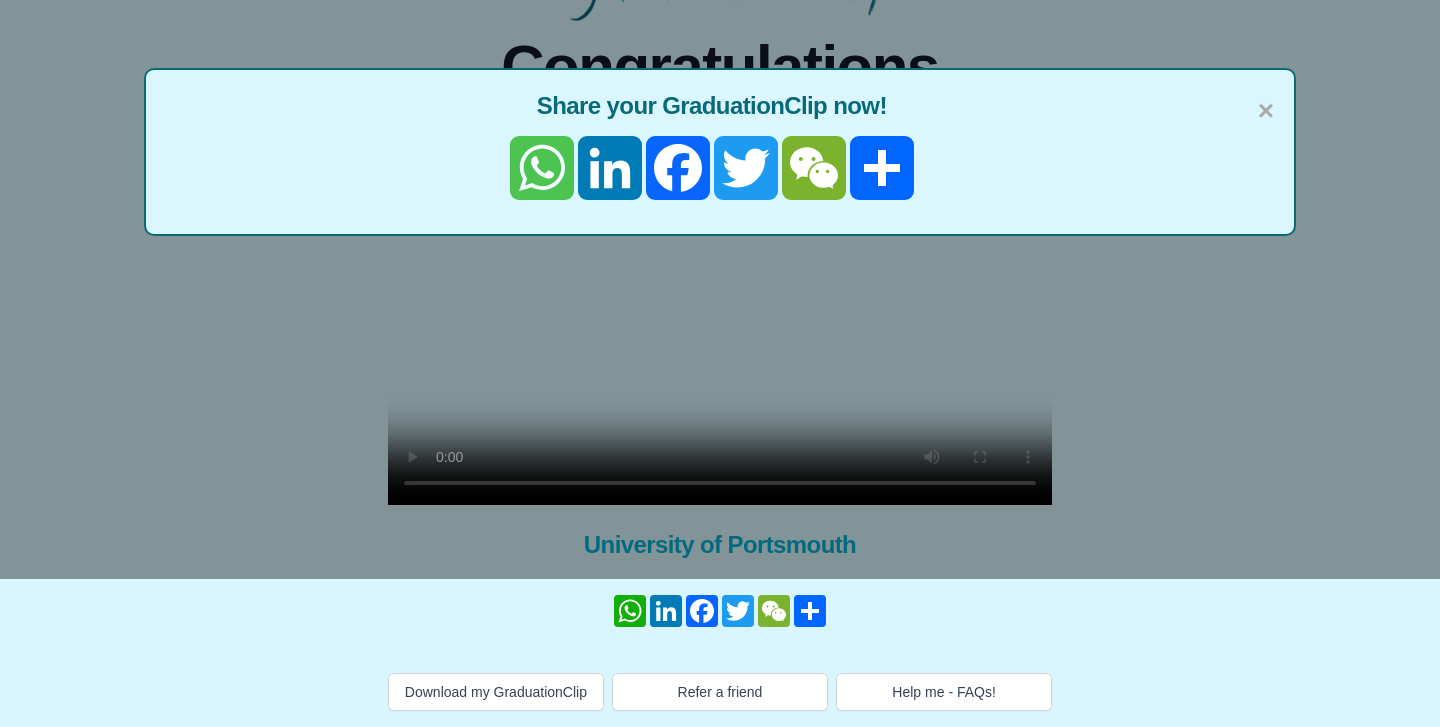 scroll, scrollTop: 154, scrollLeft: 0, axis: vertical 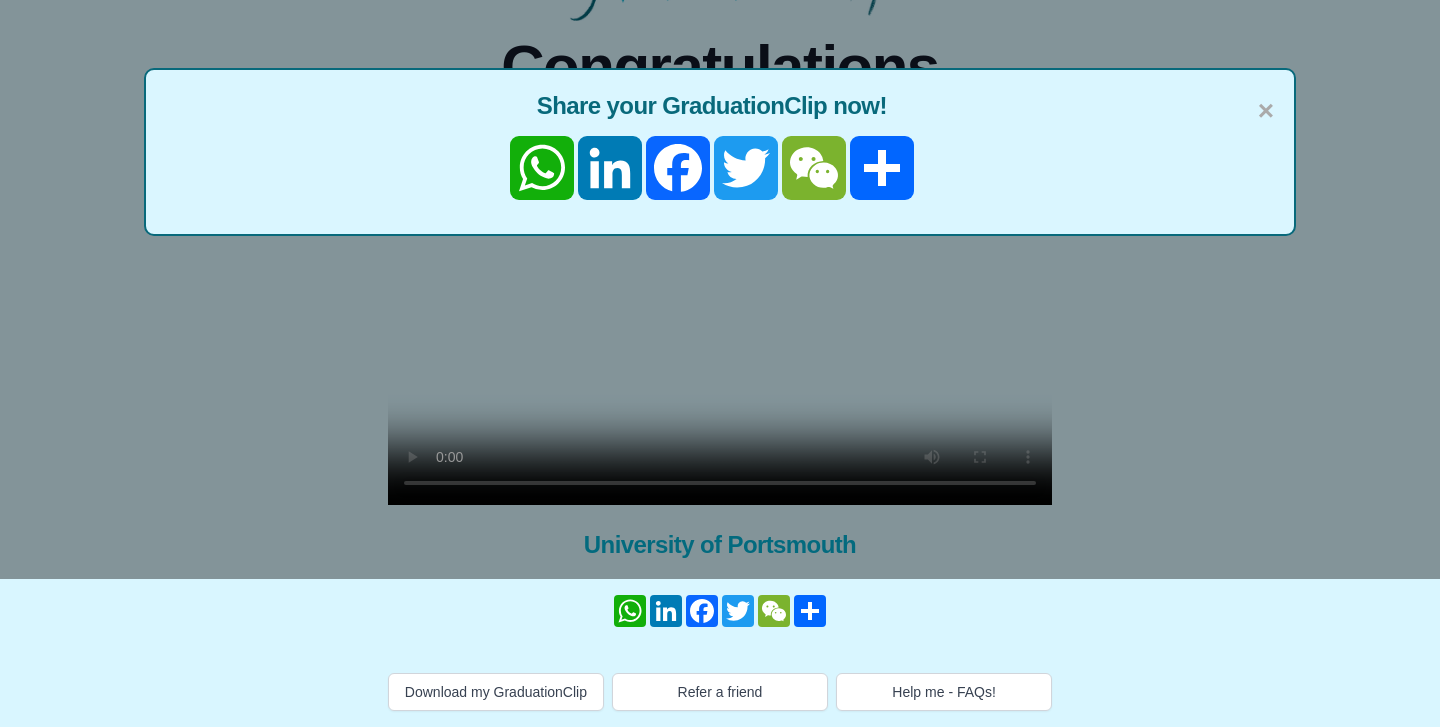 click on "× Share your GraduationClip now! WhatsApp LinkedIn Facebook Twitter WeChat Share" at bounding box center (720, 215) 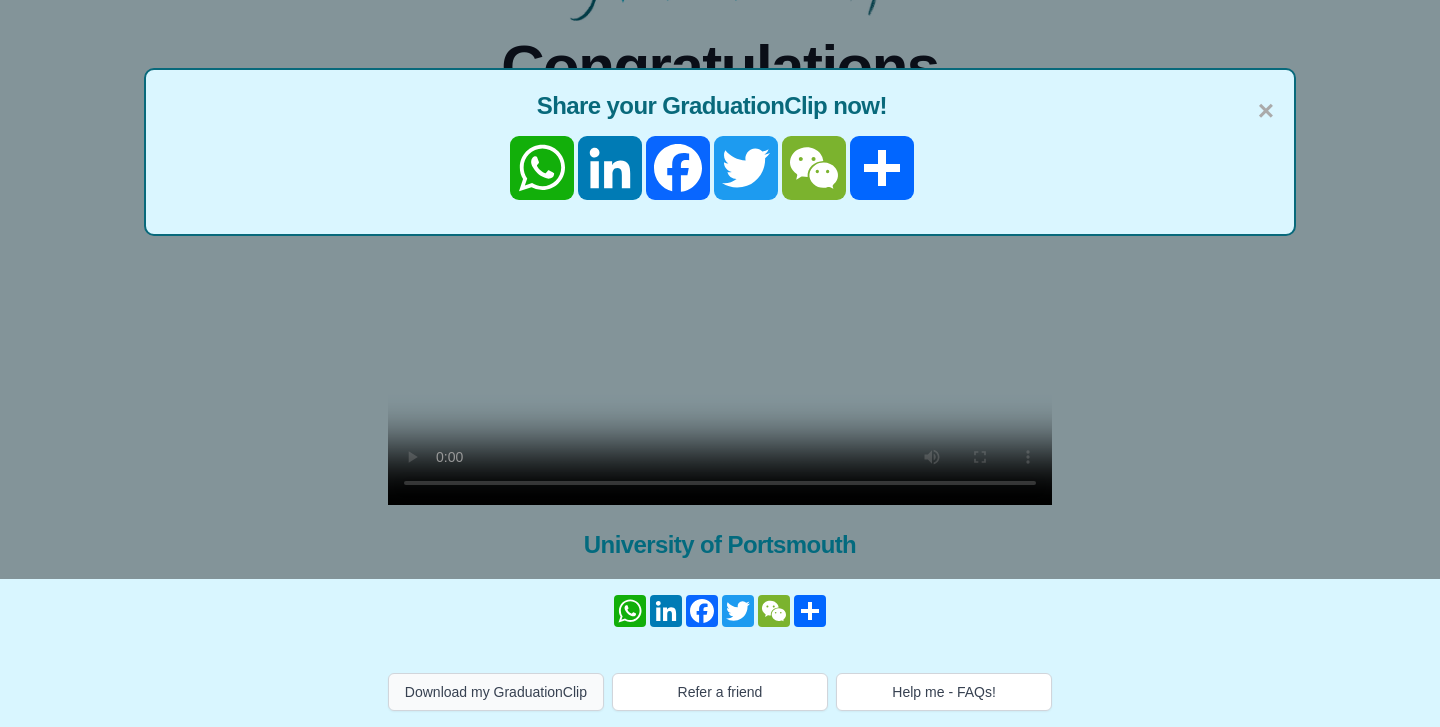 click on "Download my GraduationClip" at bounding box center [496, 692] 